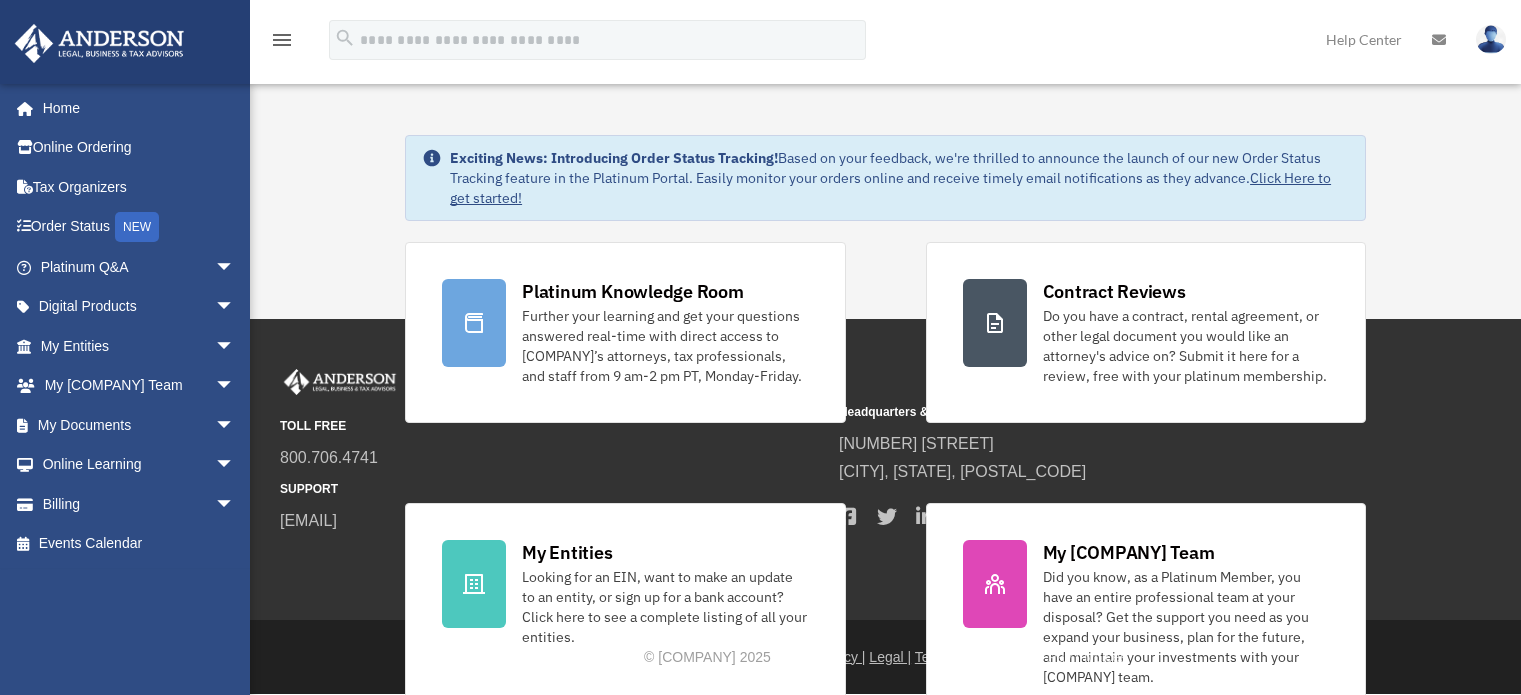 scroll, scrollTop: 0, scrollLeft: 0, axis: both 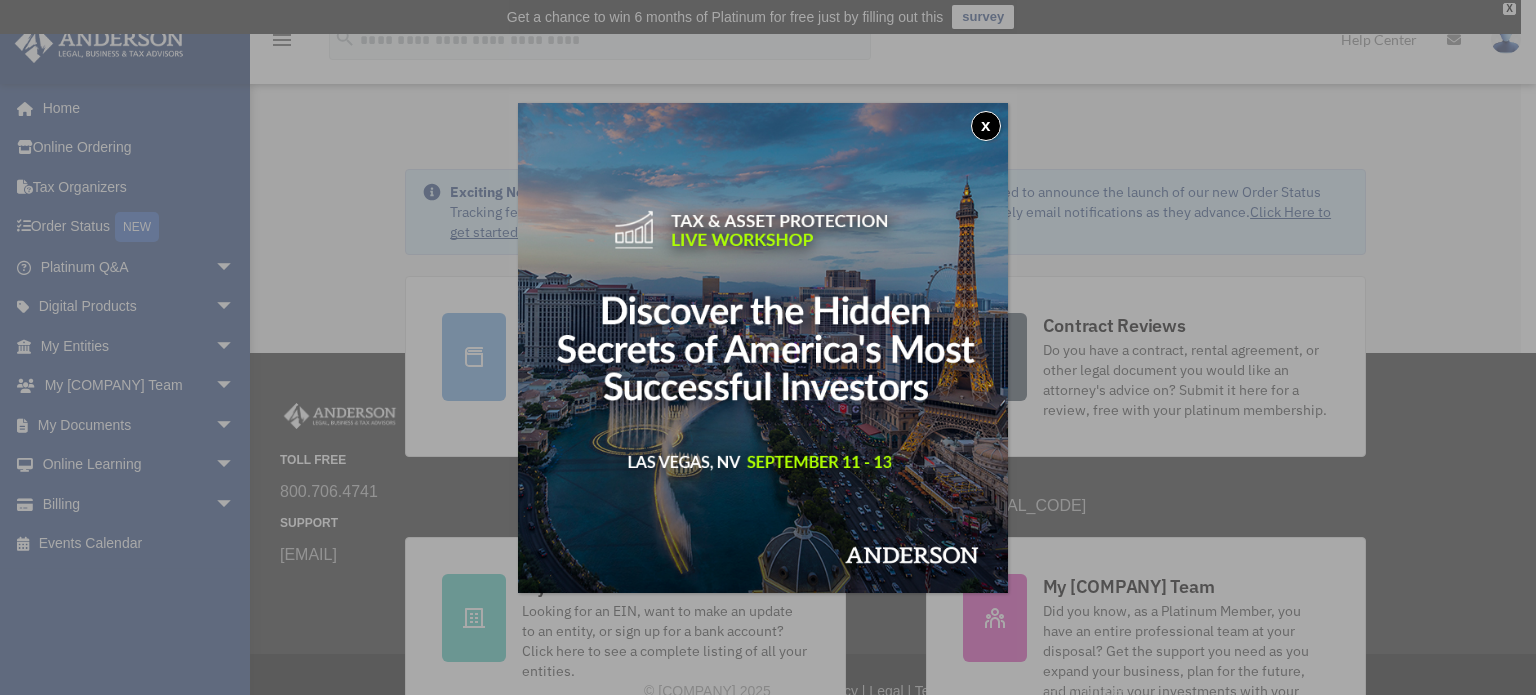 click on "x" at bounding box center [986, 126] 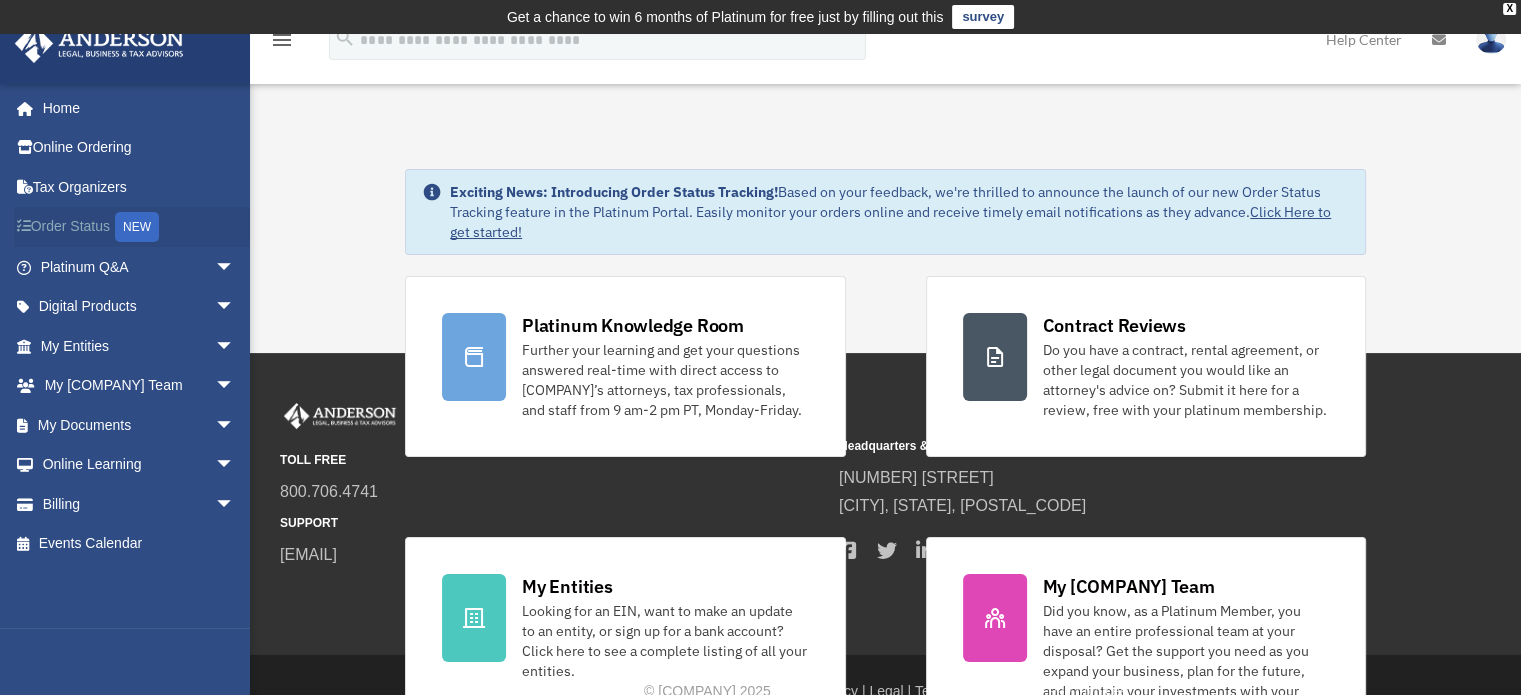 click on "NEW" at bounding box center [137, 227] 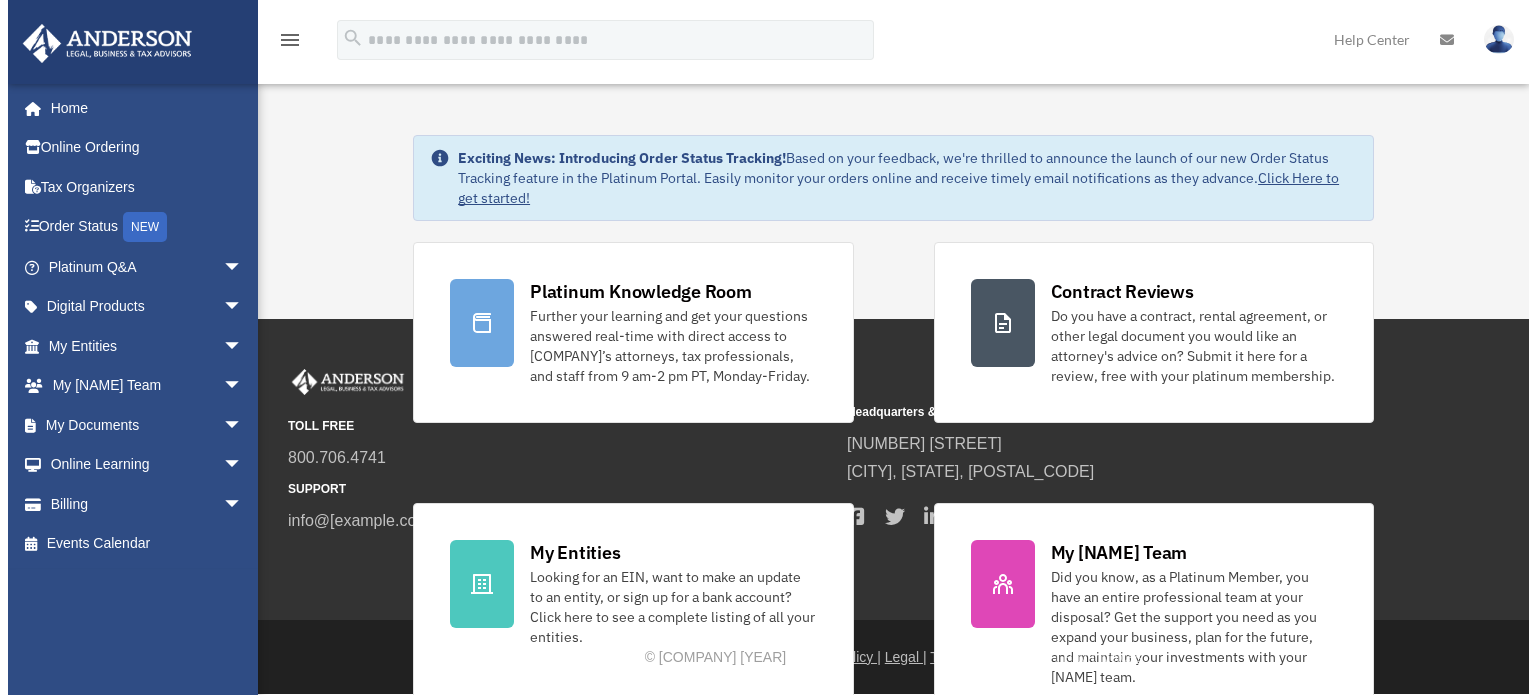 scroll, scrollTop: 0, scrollLeft: 0, axis: both 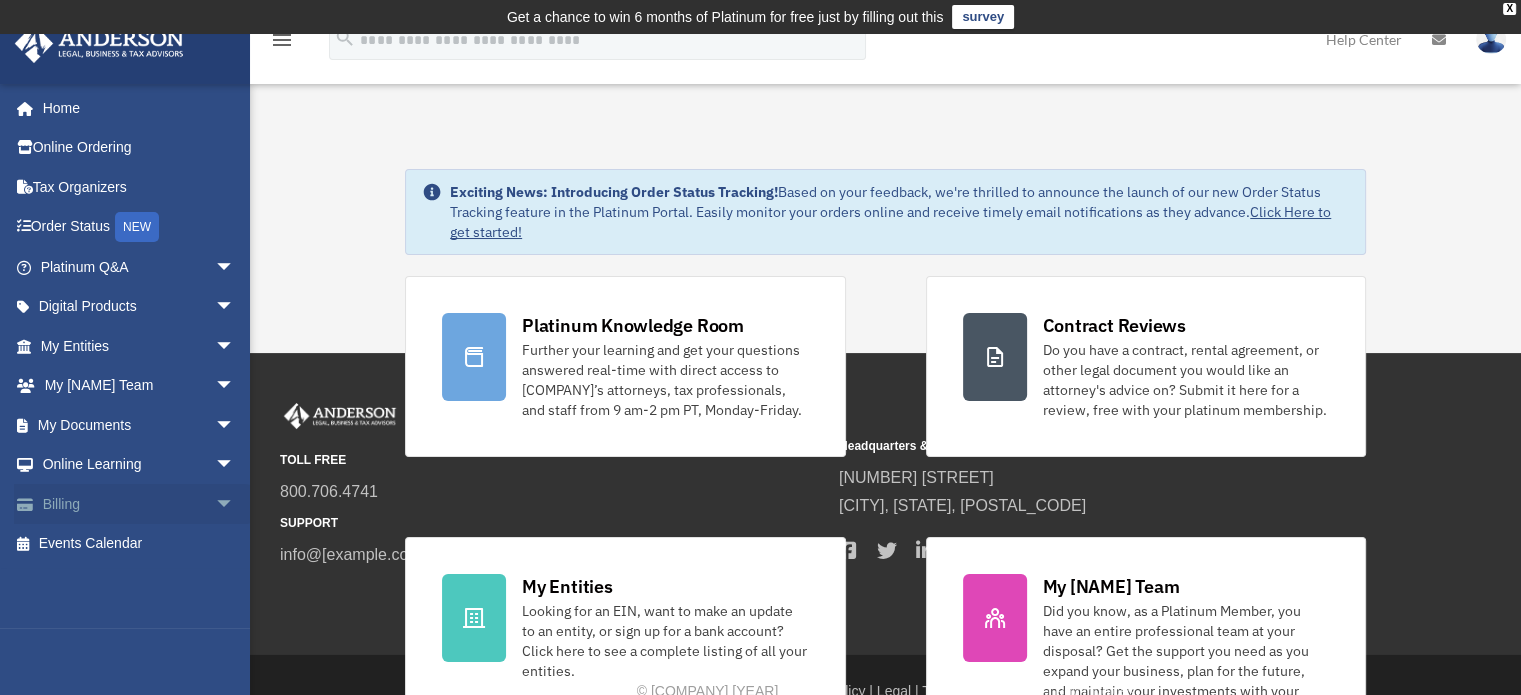 click on "arrow_drop_down" at bounding box center [235, 504] 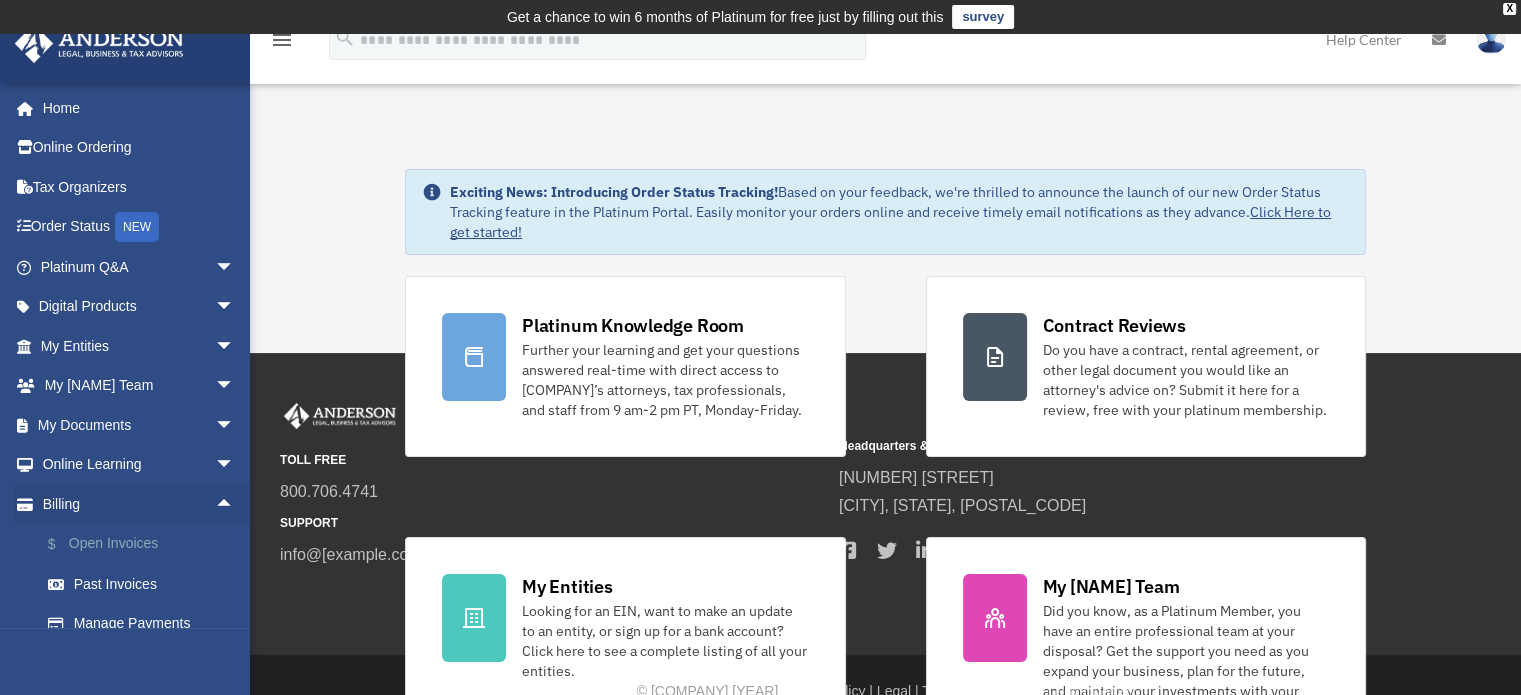 click on "$ Open Invoices" at bounding box center (146, 544) 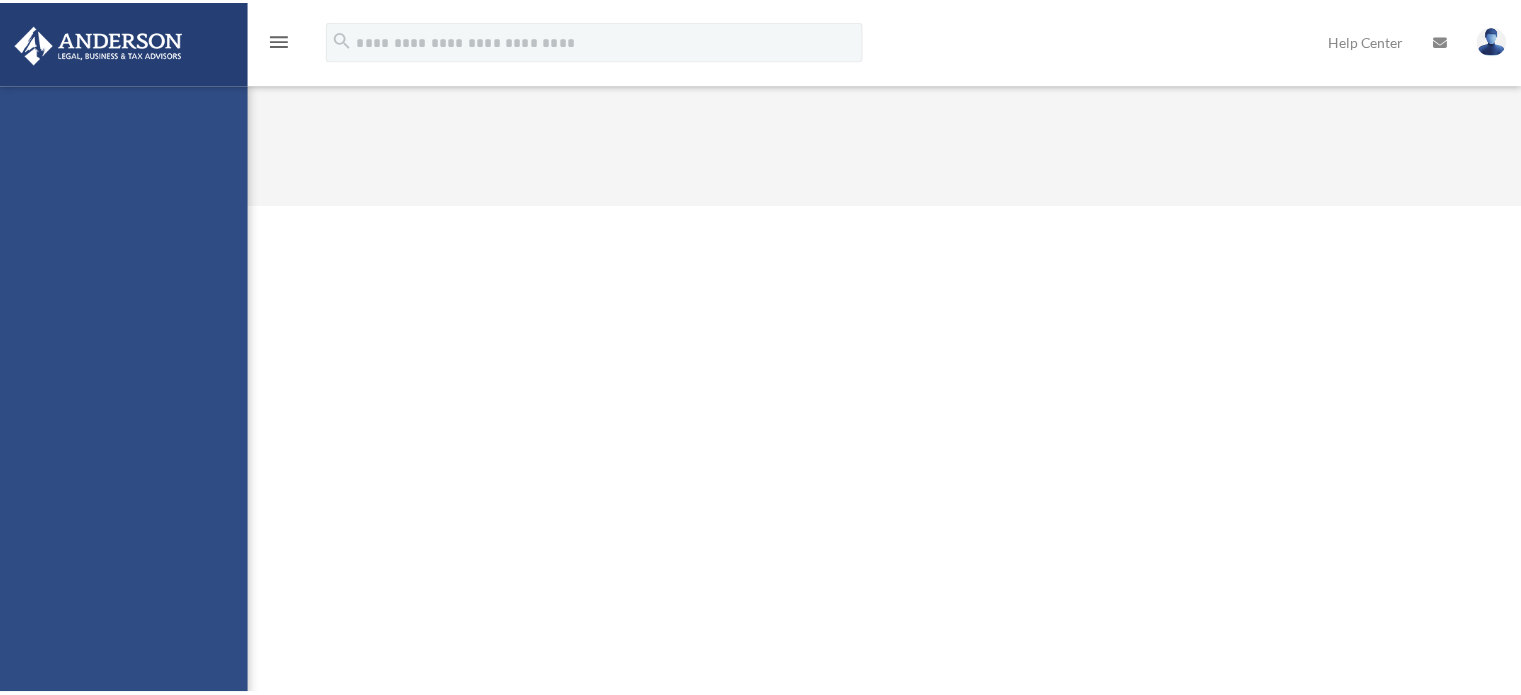 scroll, scrollTop: 0, scrollLeft: 0, axis: both 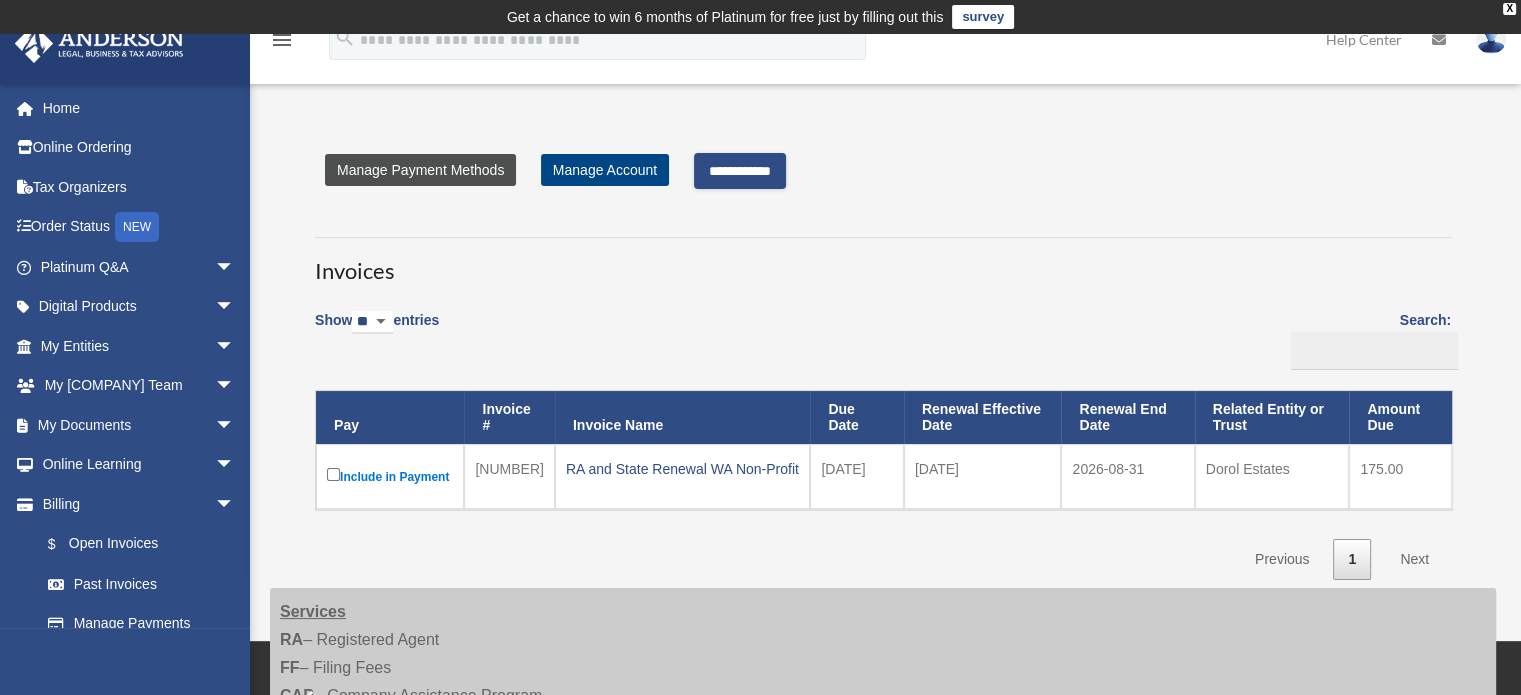 click on "Manage Payment Methods" at bounding box center (420, 170) 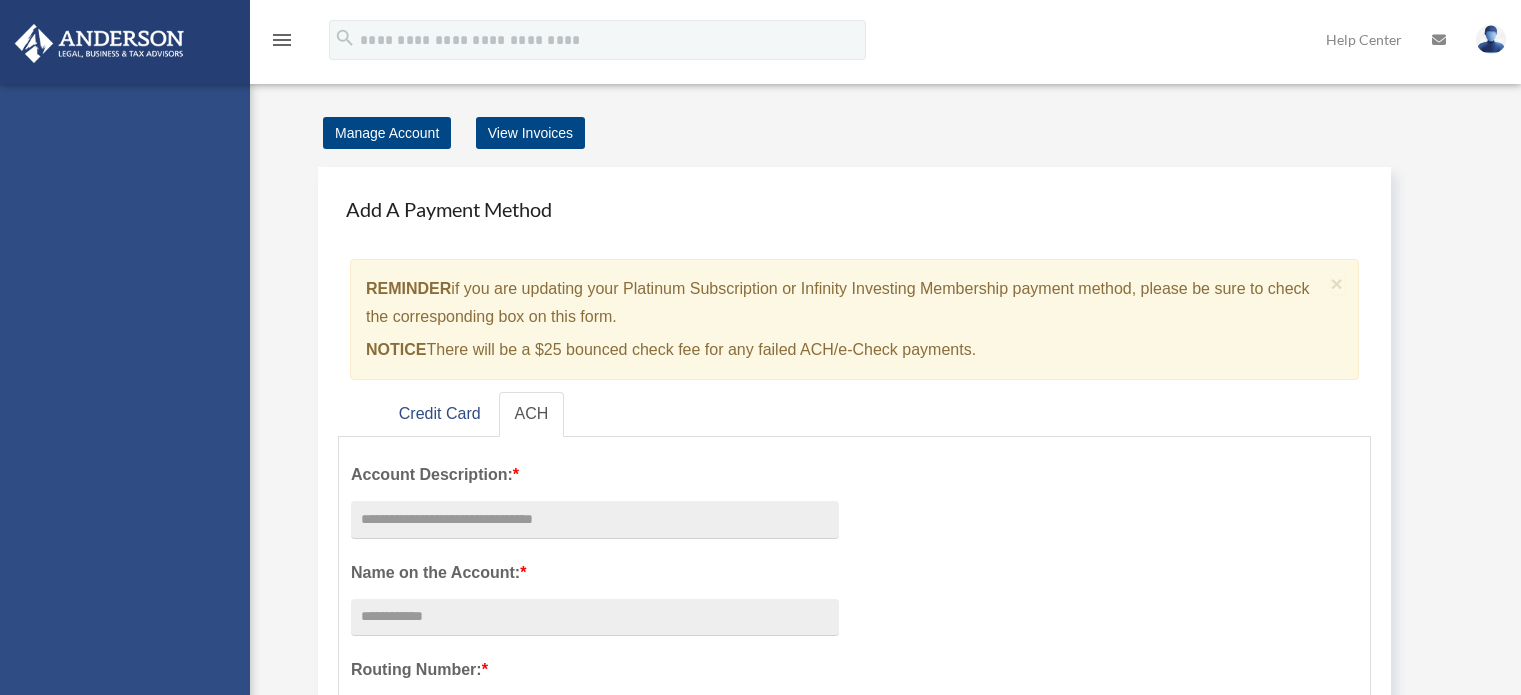 scroll, scrollTop: 0, scrollLeft: 0, axis: both 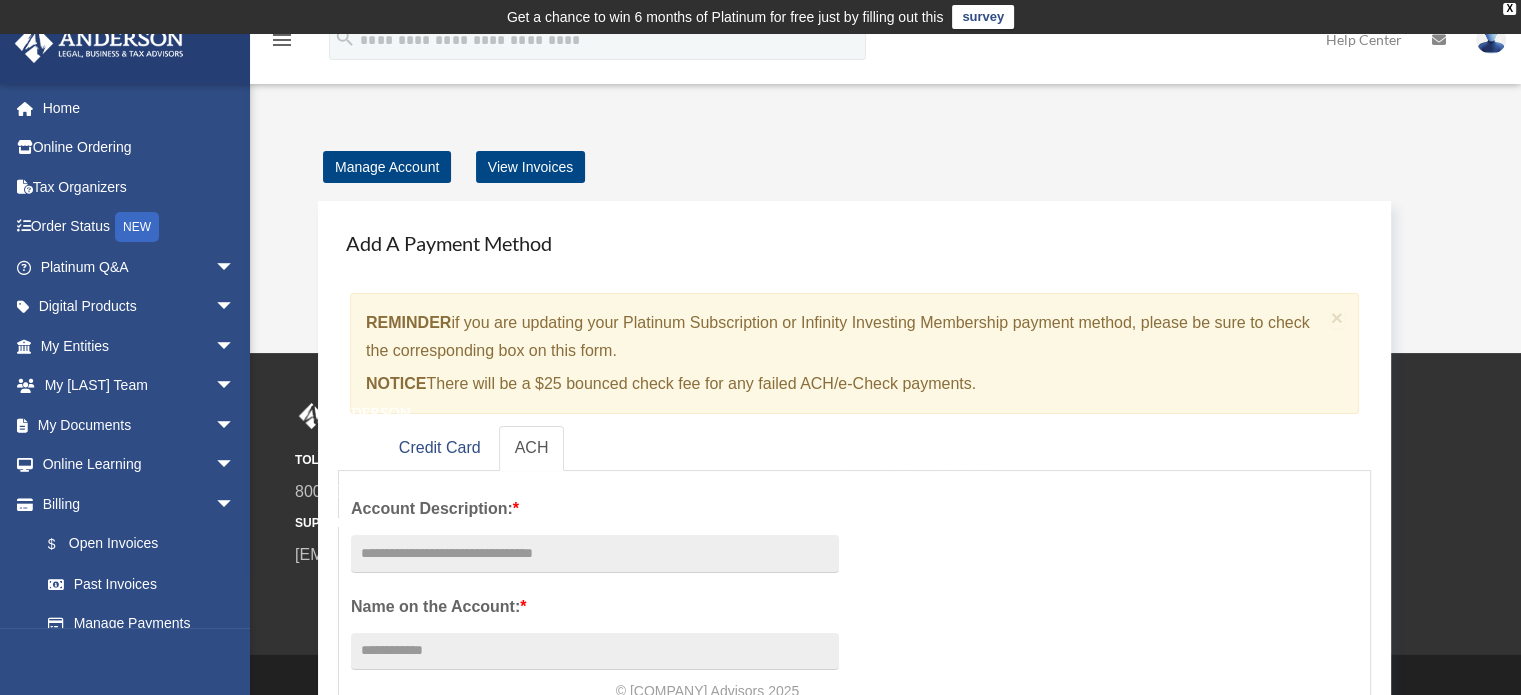 click on "TOLL FREE
800.706.4741
SUPPORT
info@andersonadvisors.com" at bounding box center (560, 486) 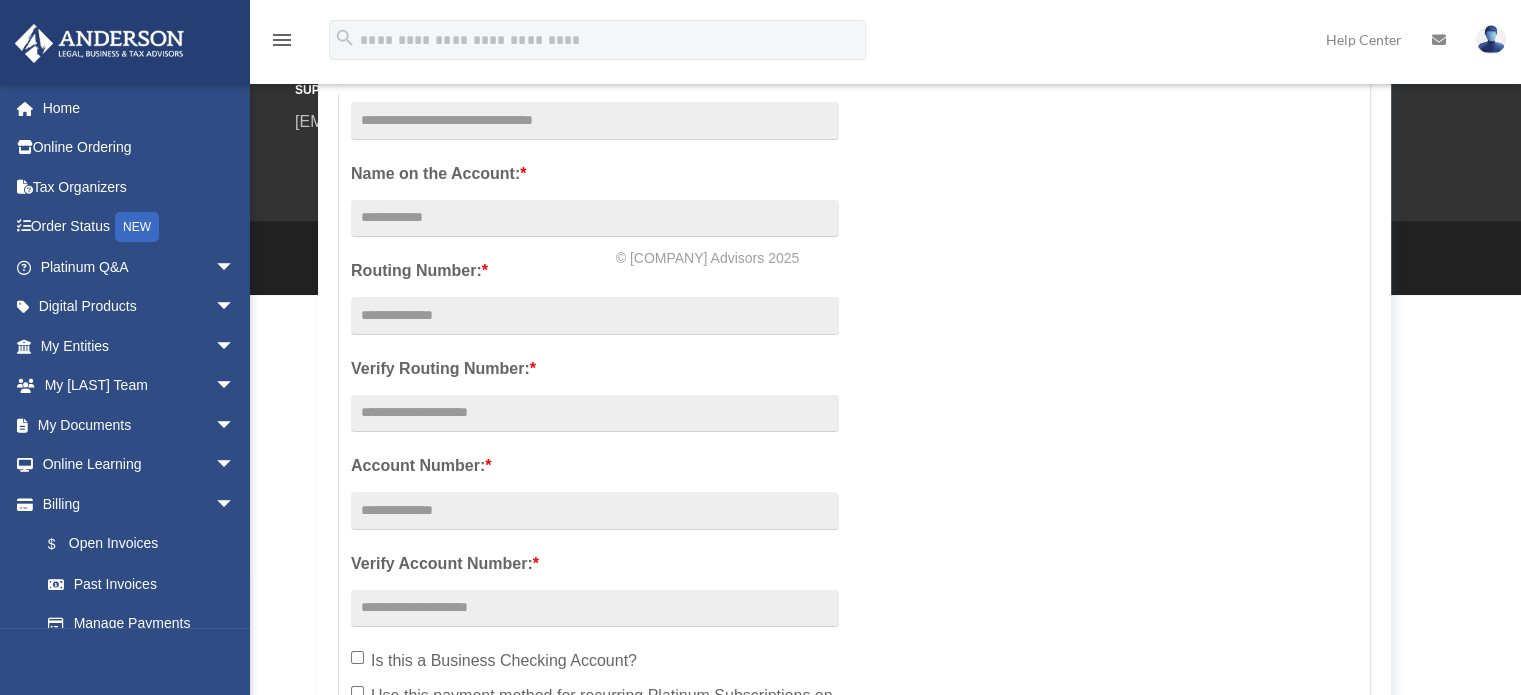 scroll, scrollTop: 0, scrollLeft: 0, axis: both 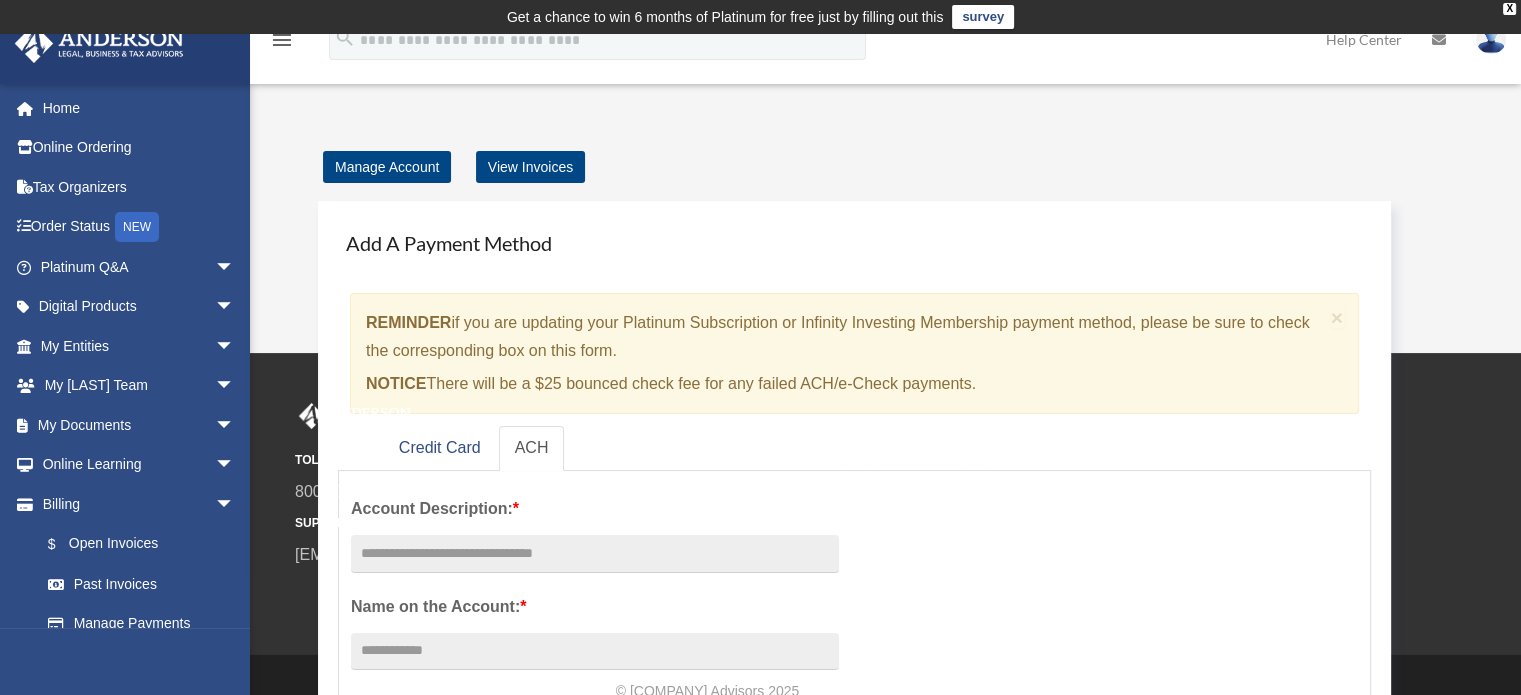 click on "TOLL FREE
800.706.4741
SUPPORT
info@andersonadvisors.com" at bounding box center (560, 486) 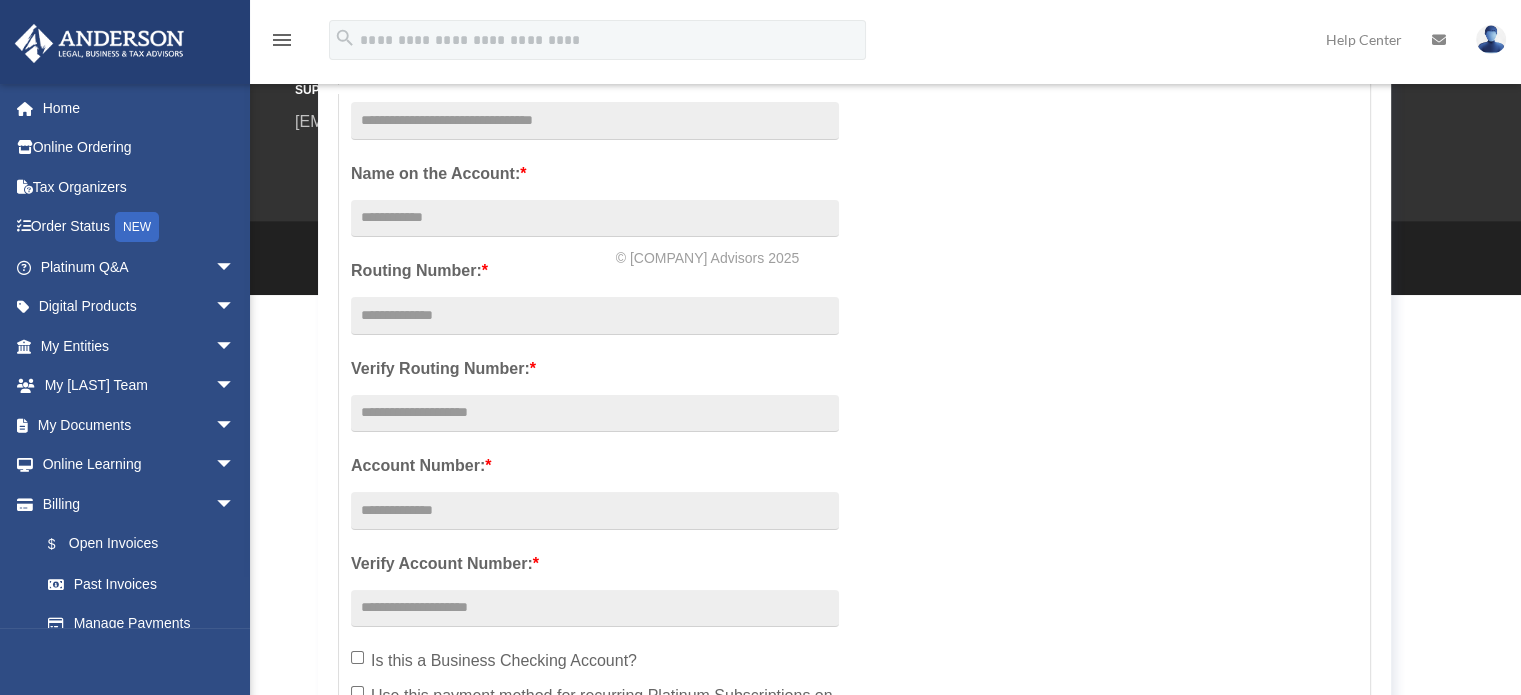 click on "info@andersonadvisors.com" at bounding box center (560, 122) 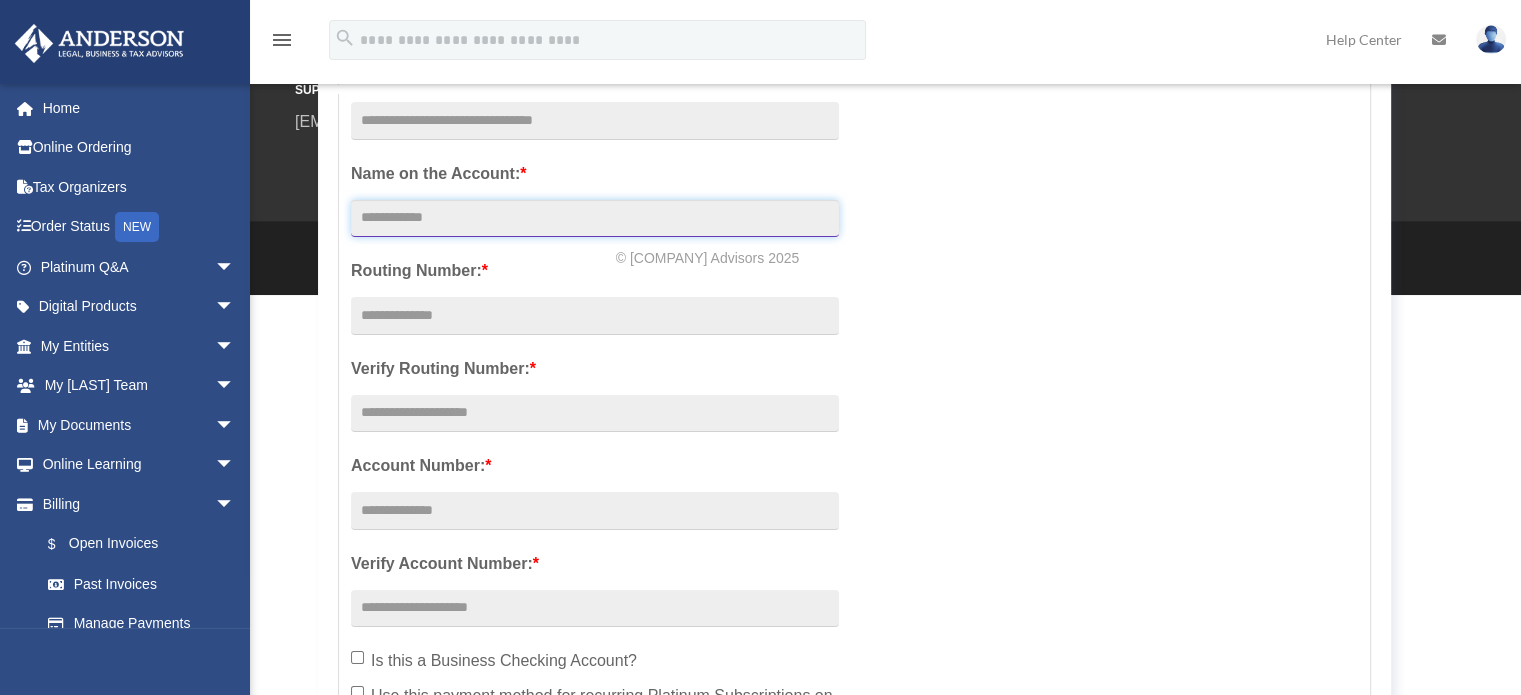 click on "Account Description: *" at bounding box center [595, 219] 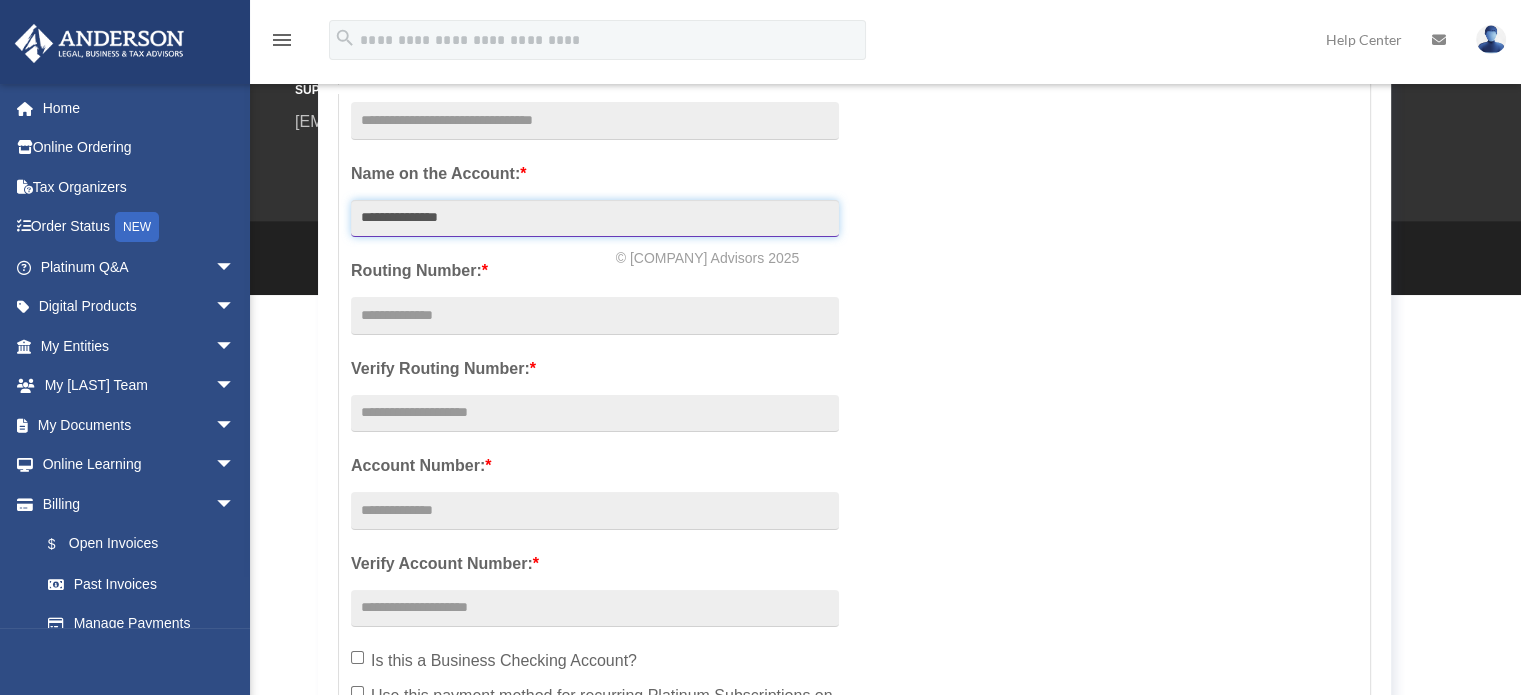 type on "**********" 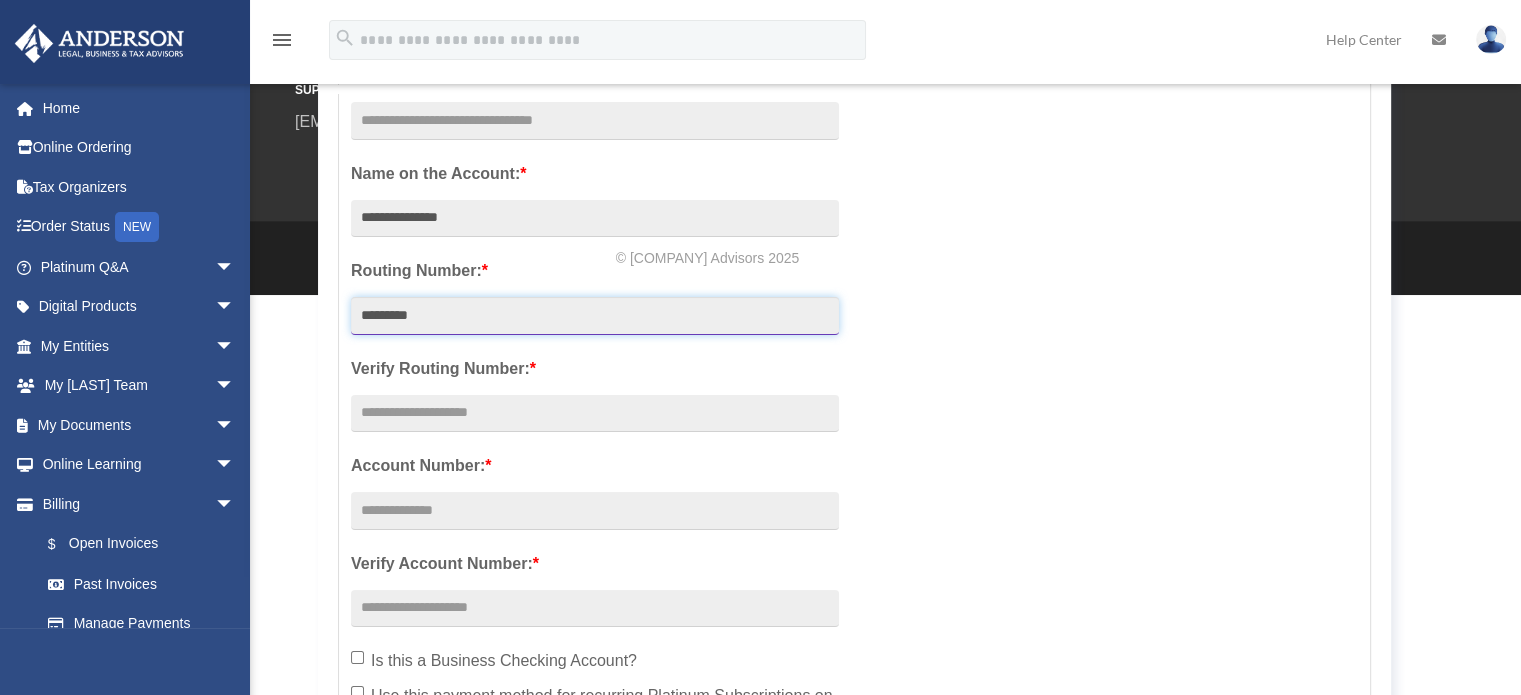 type on "*********" 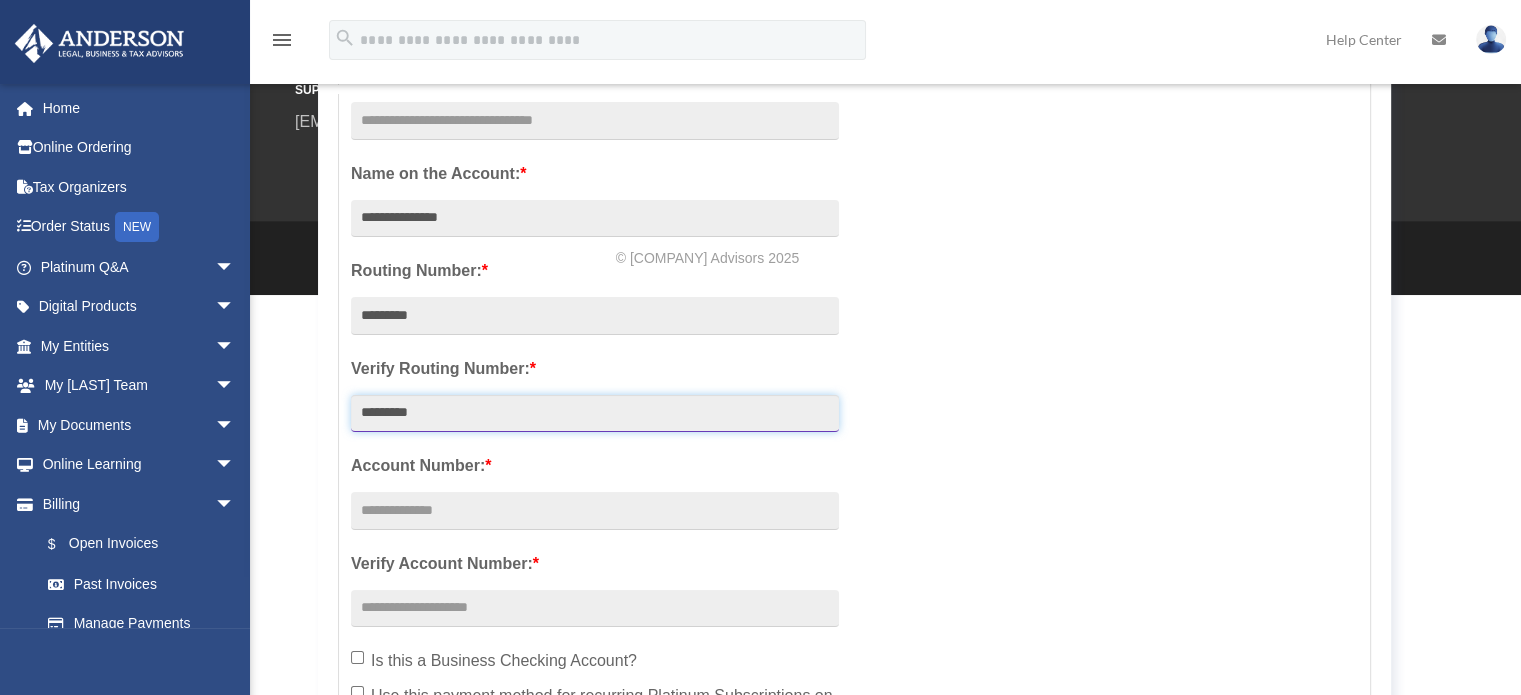 type on "*********" 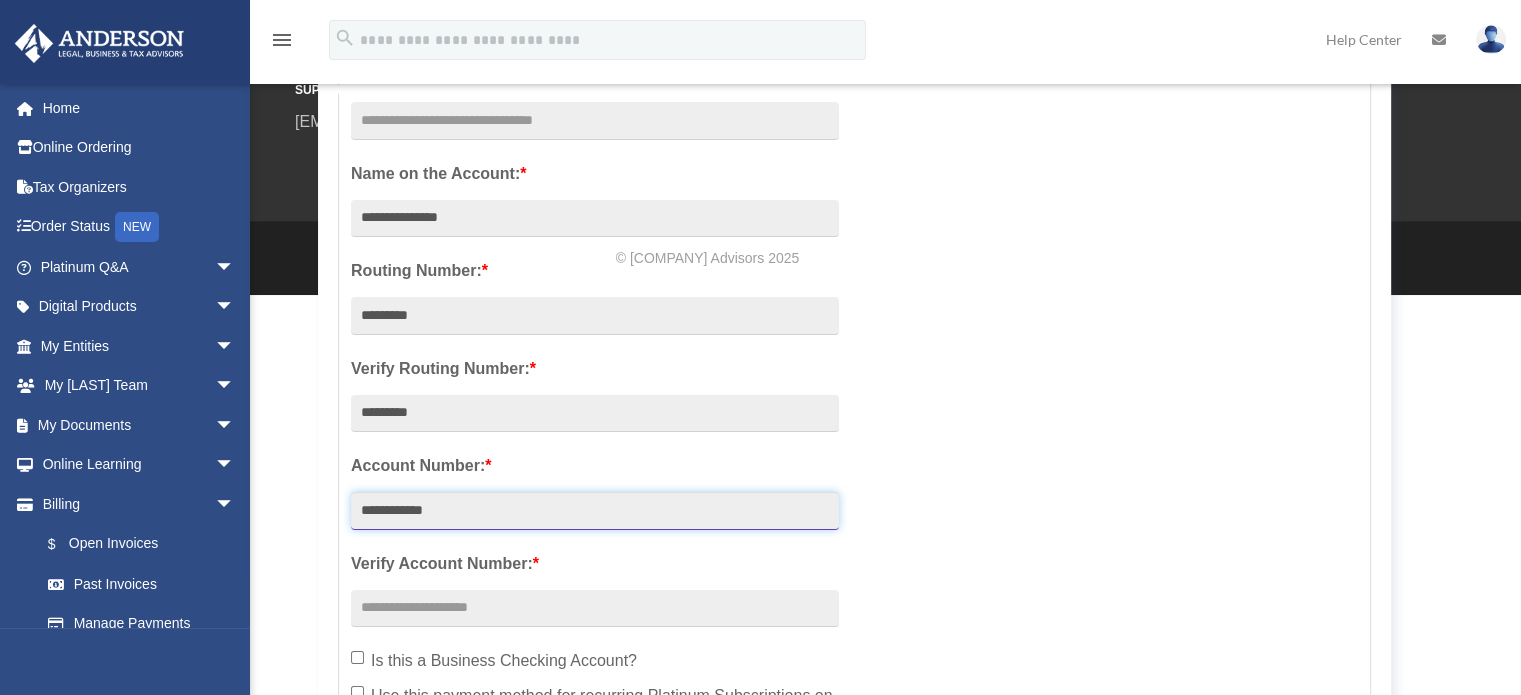 type on "**********" 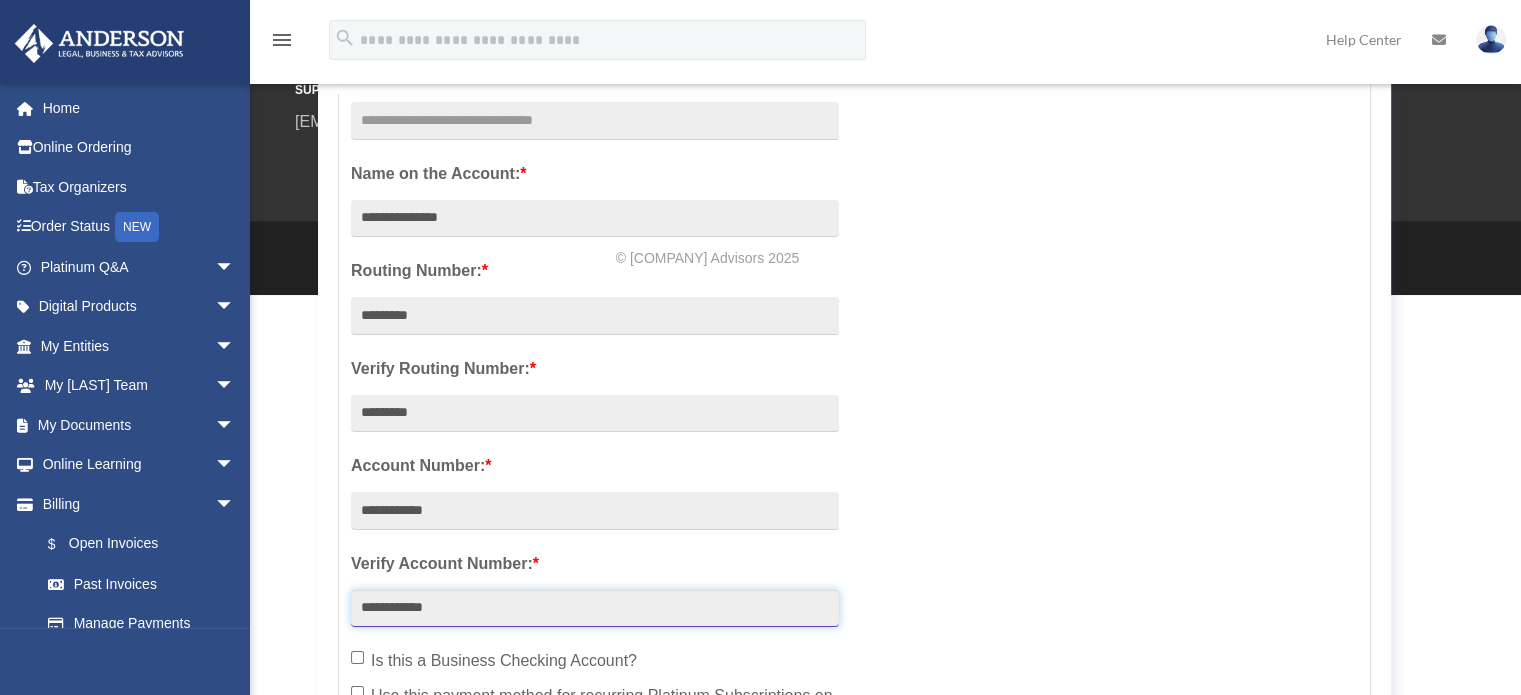 scroll, scrollTop: 800, scrollLeft: 0, axis: vertical 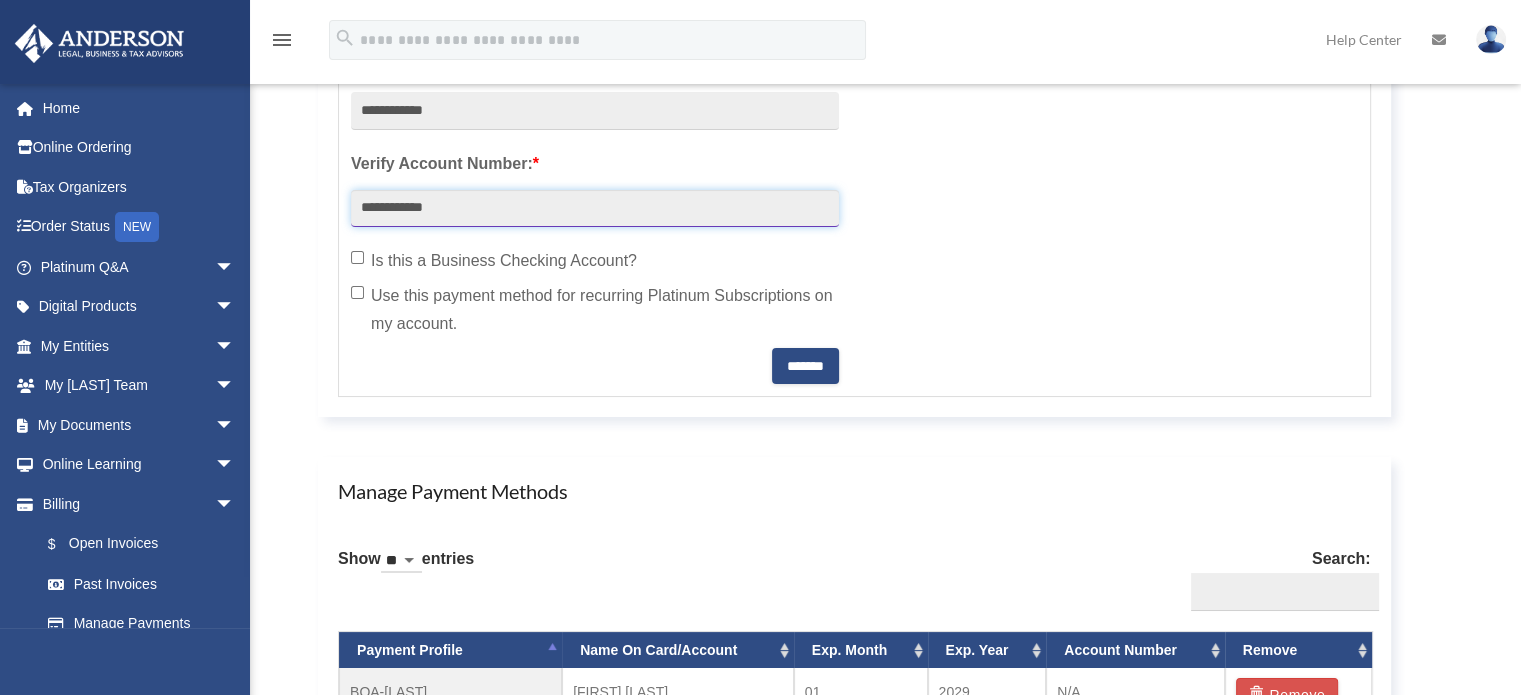 type on "**********" 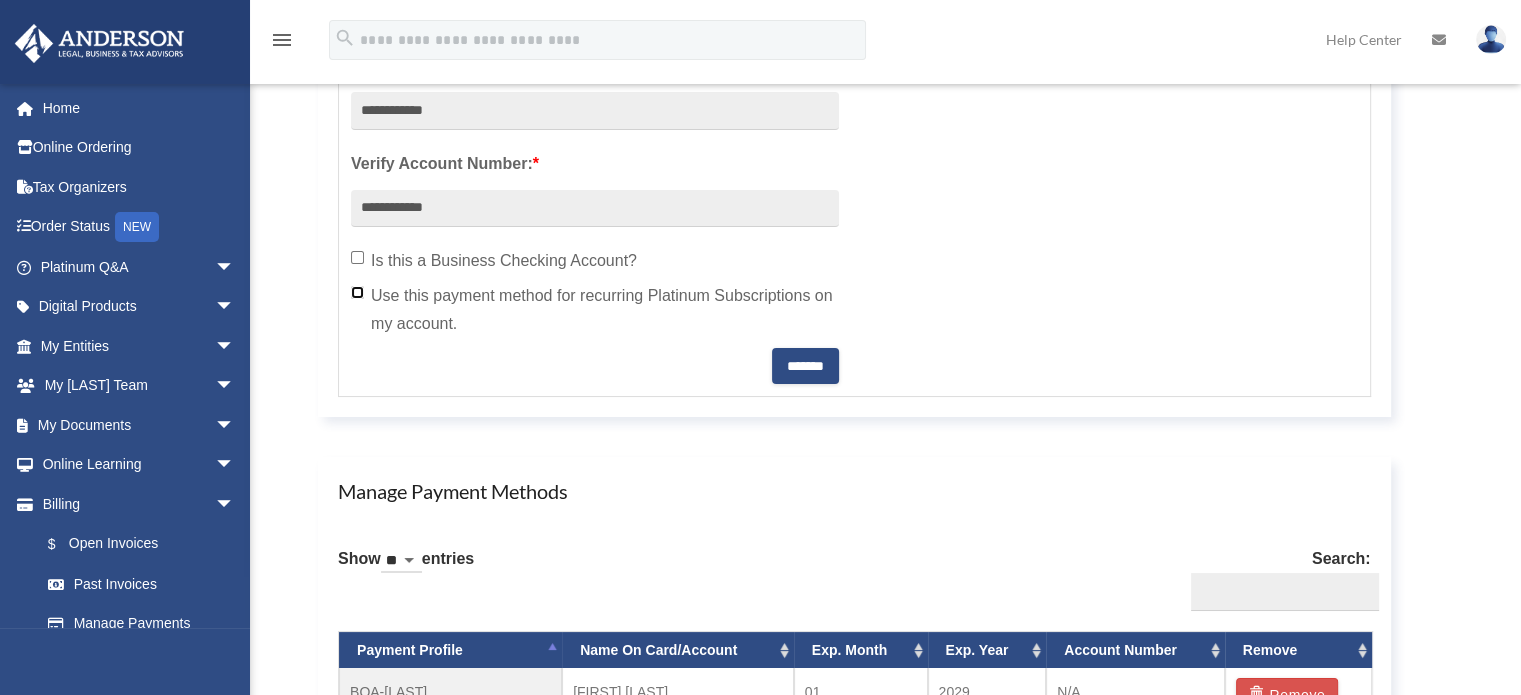scroll, scrollTop: 0, scrollLeft: 0, axis: both 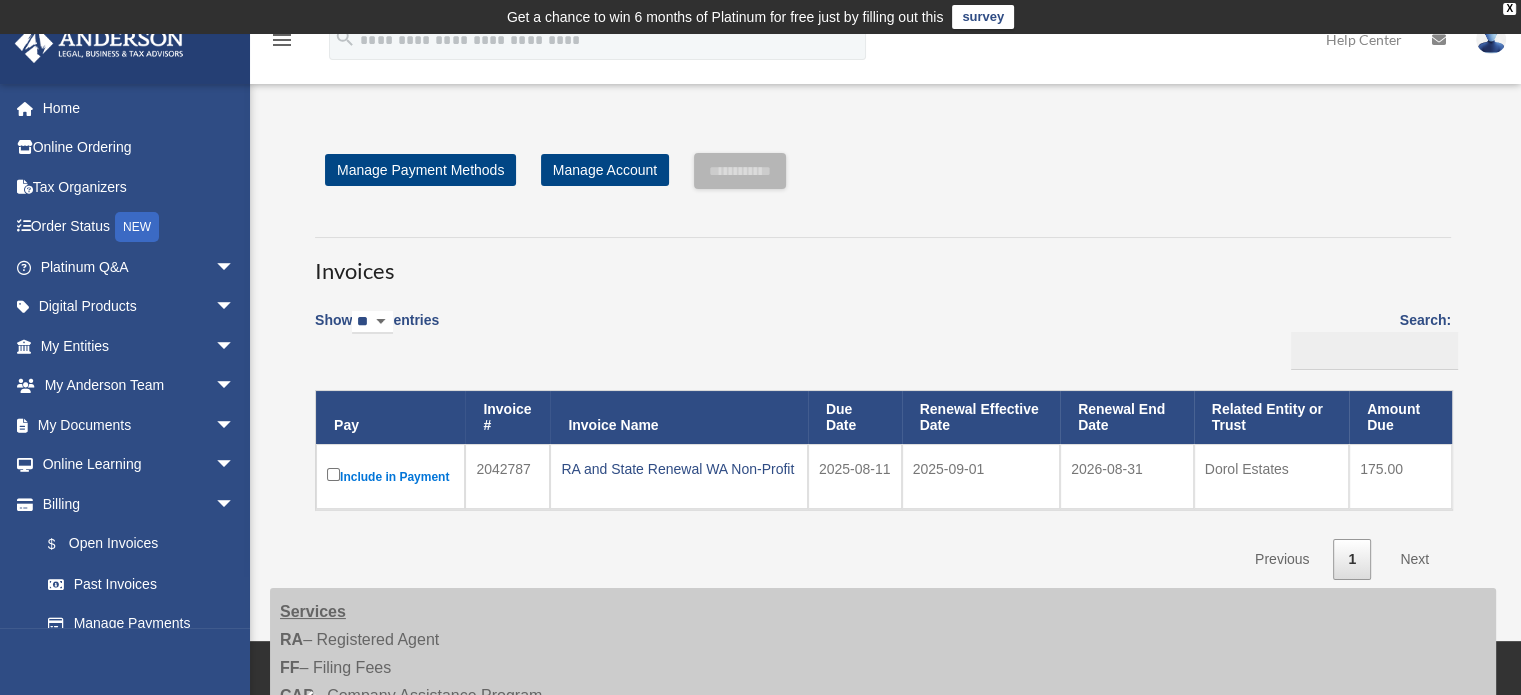 click on "Invoices
Show  ** ** ** ***  entries Search:
Pay Invoice # Invoice Name Due Date Renewal Effective Date Renewal End Date Related Entity or Trust Amount Due
Include in Payment
2042787
RA and State Renewal WA Non-Profit
2025-08-11
2025-09-01
2026-08-31
Dorol Estates
175.00
Showing 1 to 1 of 1 entries Previous 1 Next" at bounding box center (883, 399) 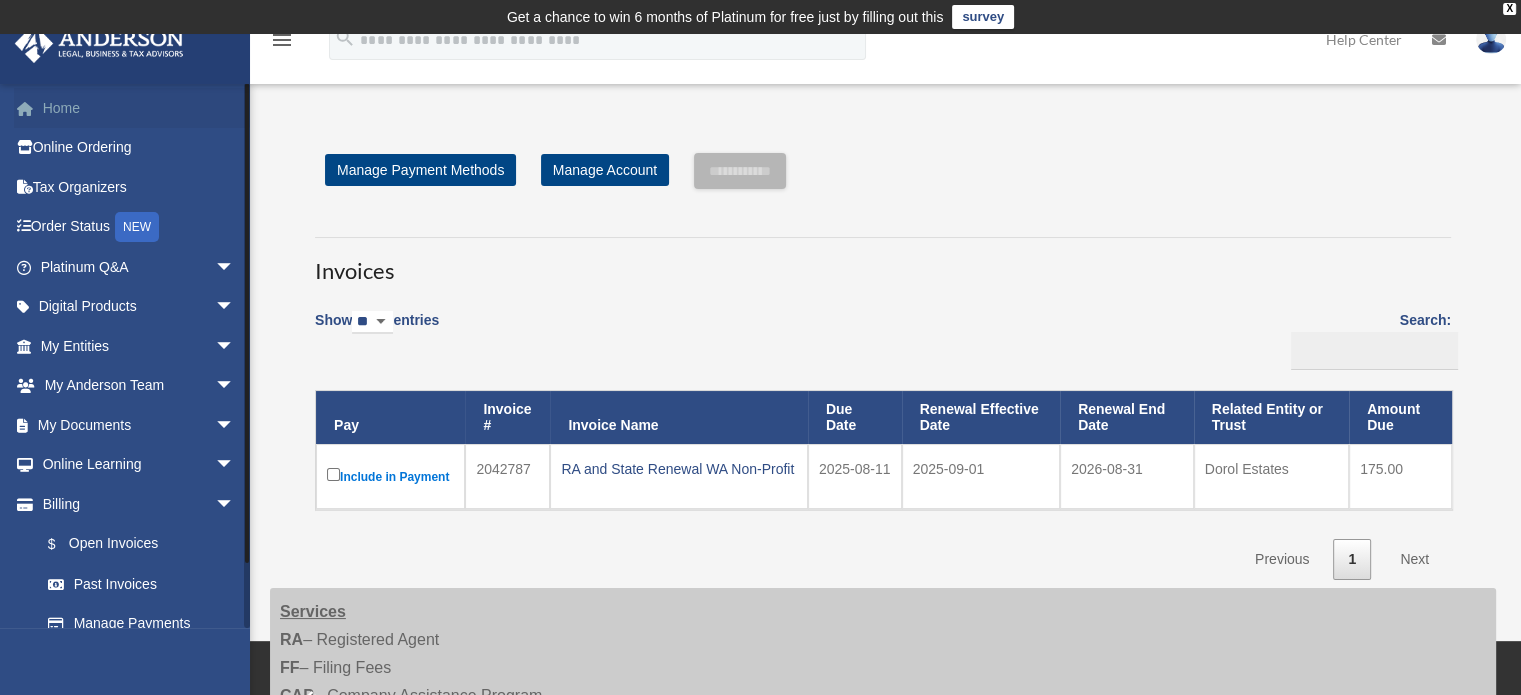 click on "Home" at bounding box center [139, 108] 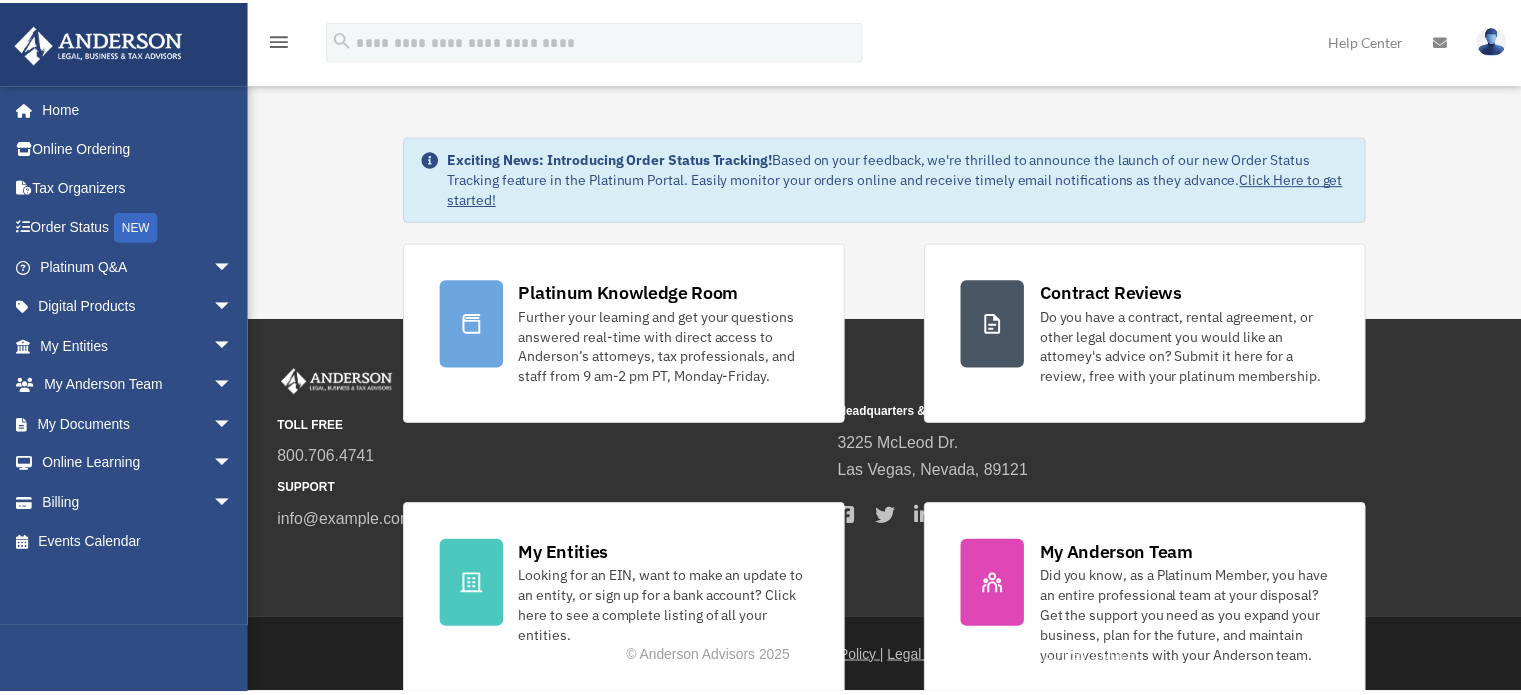 scroll, scrollTop: 0, scrollLeft: 0, axis: both 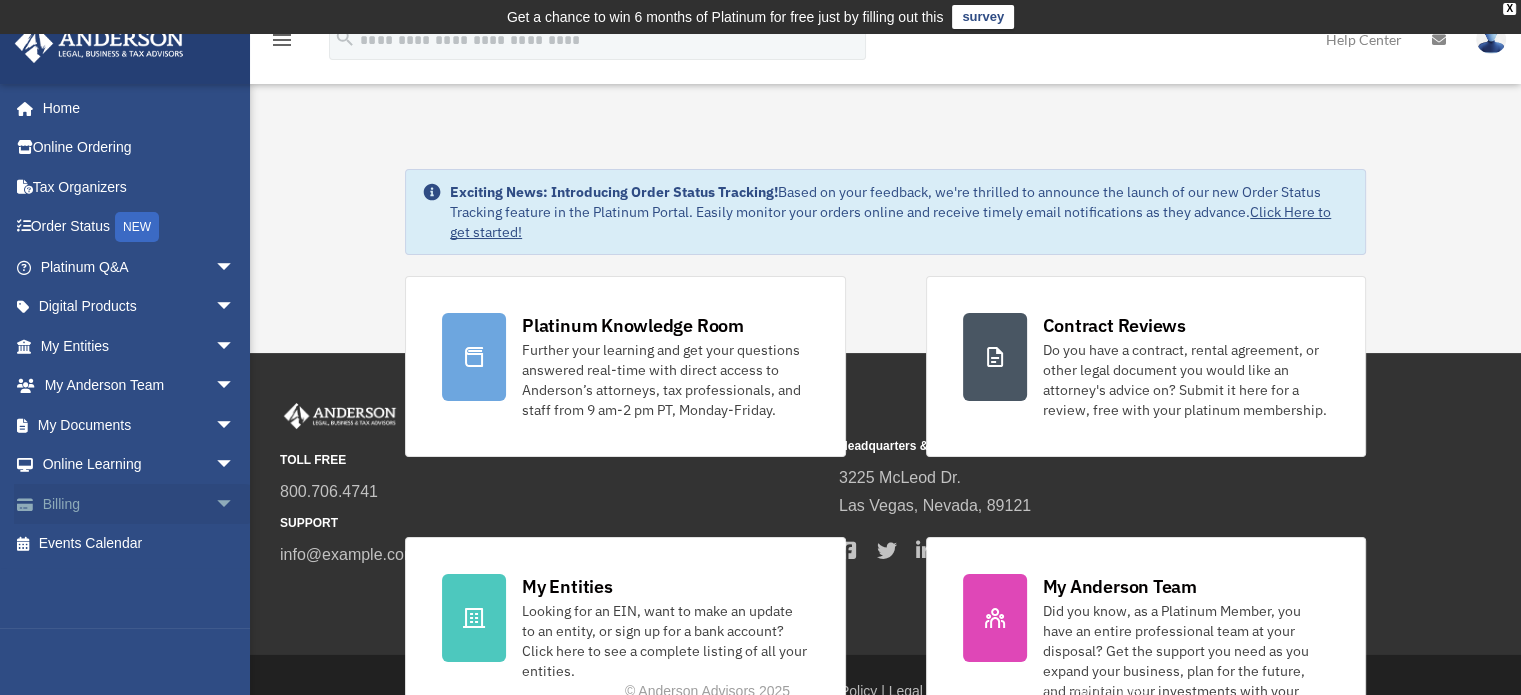 click on "arrow_drop_down" at bounding box center (235, 504) 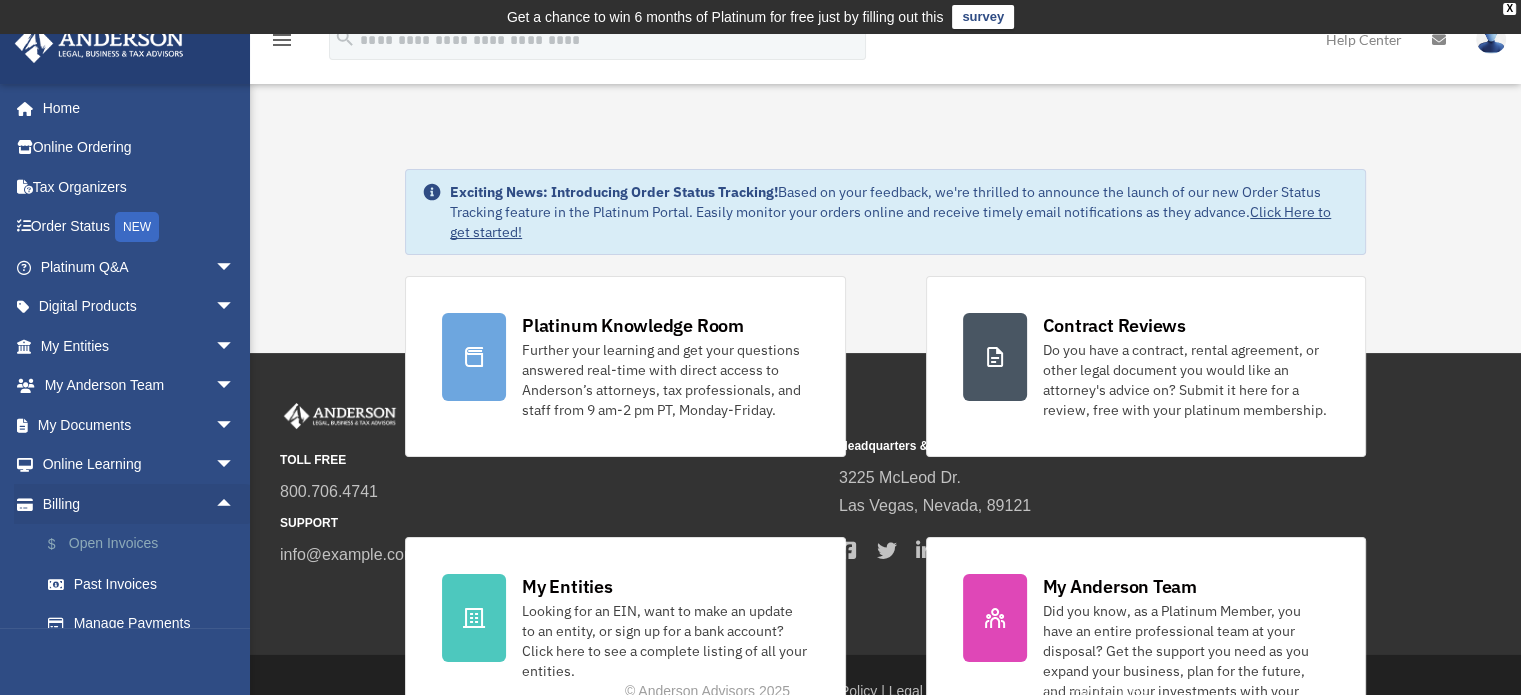 click on "$ Open Invoices" at bounding box center [146, 544] 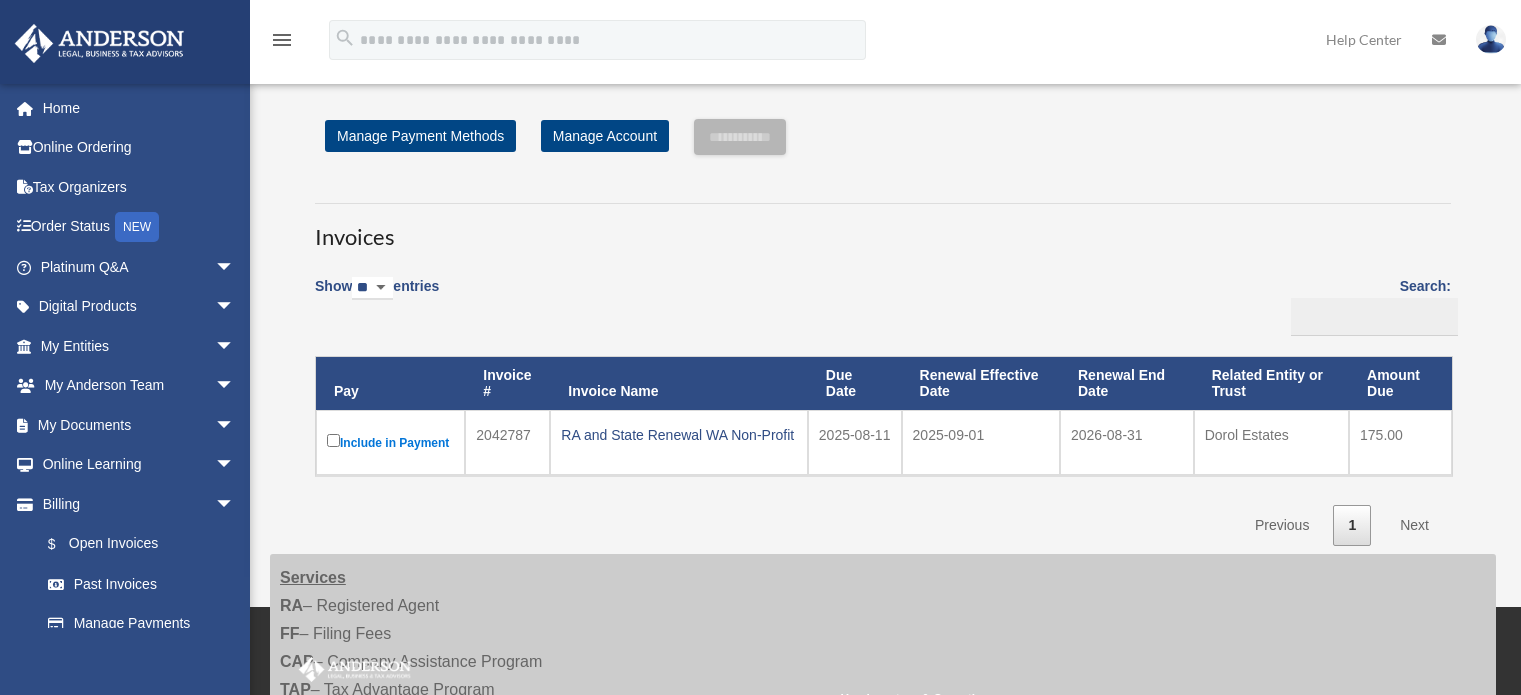 scroll, scrollTop: 0, scrollLeft: 0, axis: both 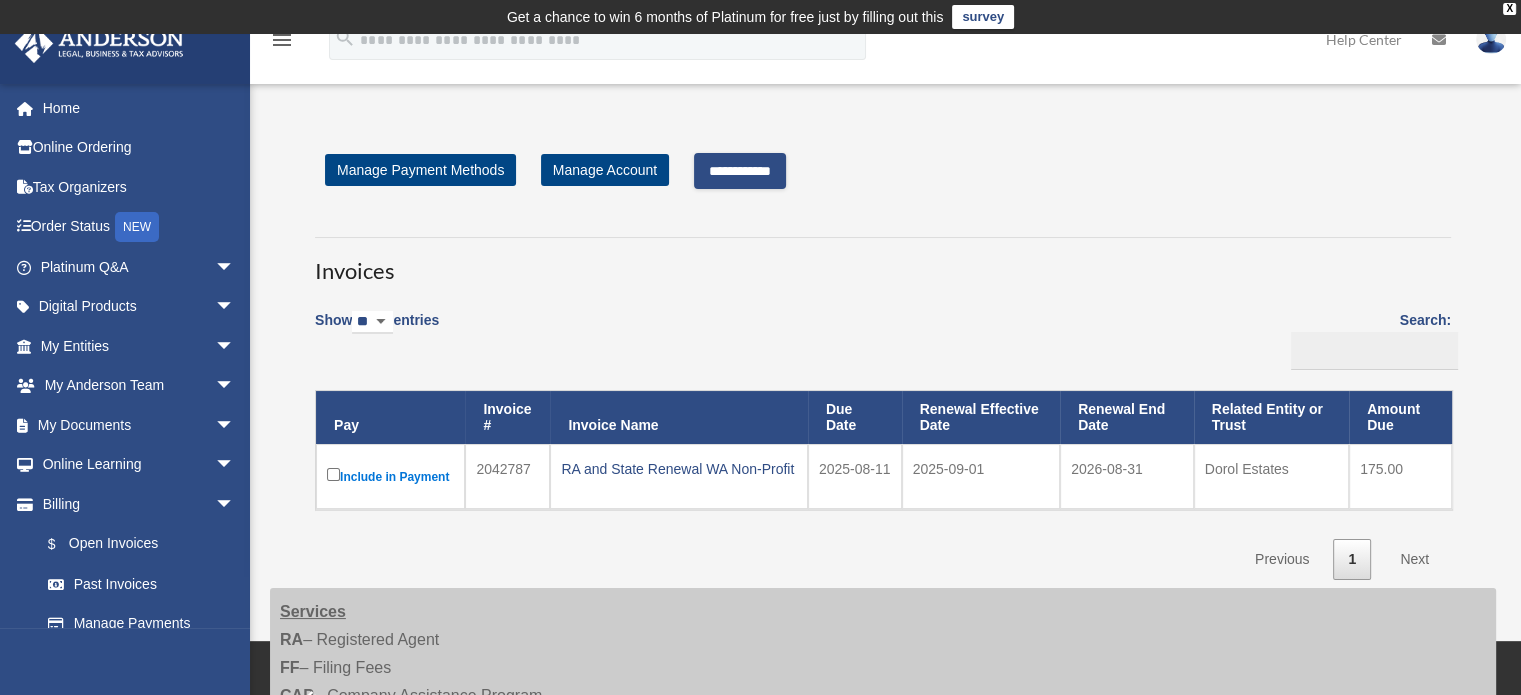 click on "**********" at bounding box center (740, 171) 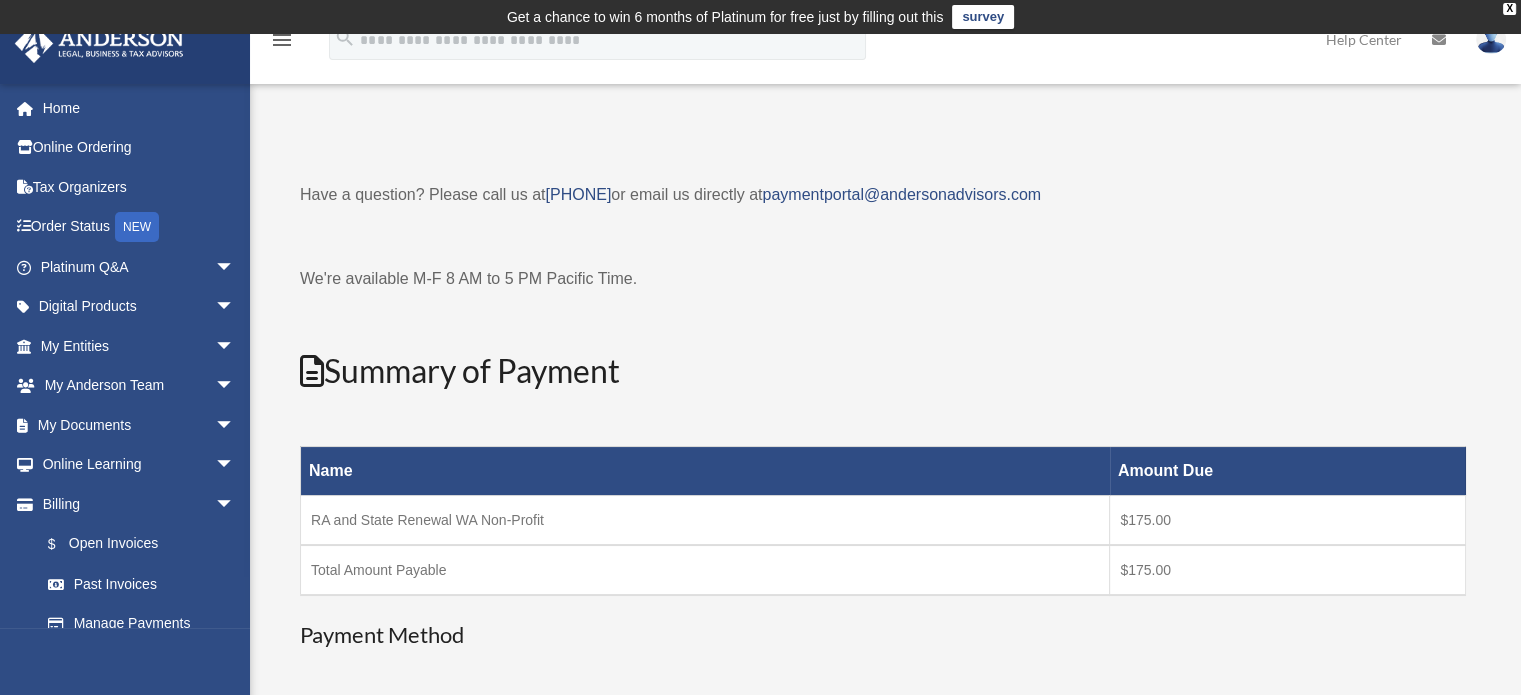 scroll, scrollTop: 400, scrollLeft: 0, axis: vertical 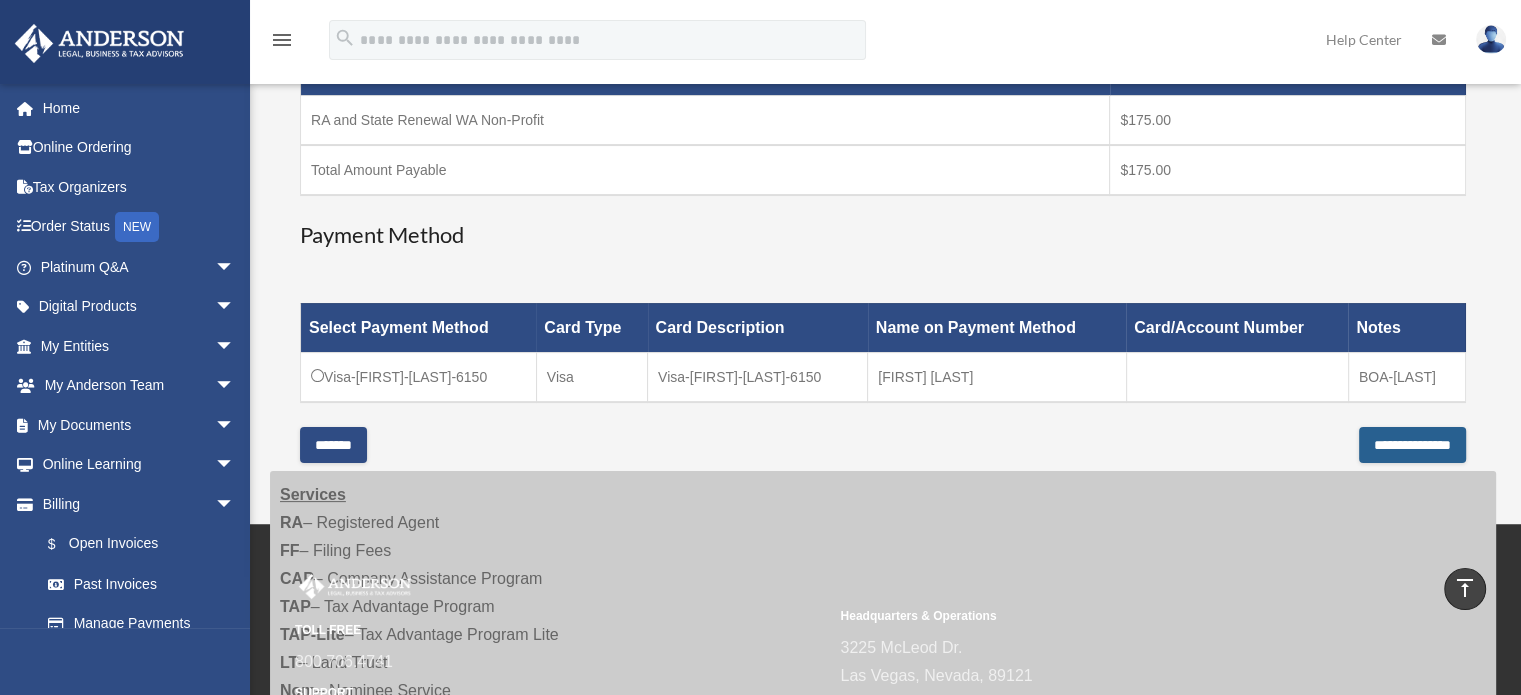 click on "**********" at bounding box center [1412, 445] 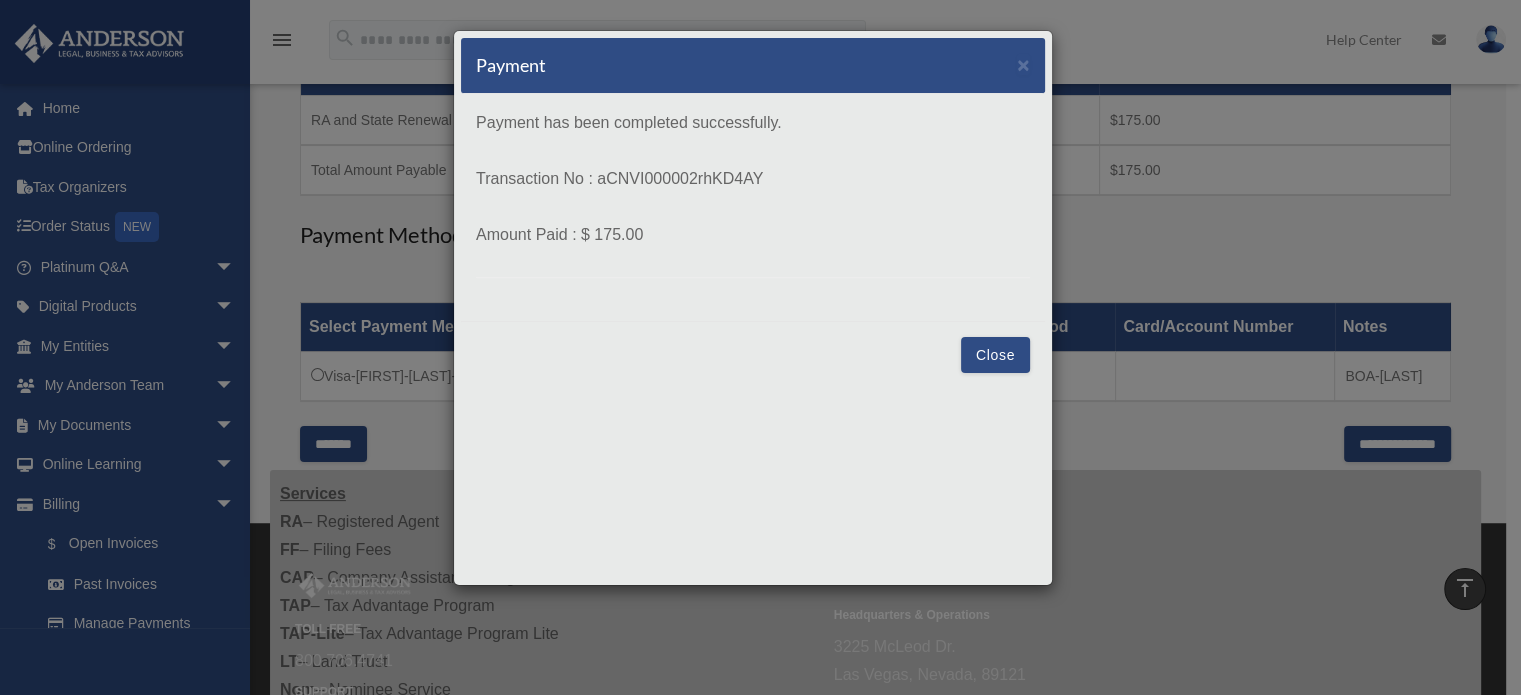 click on "Close" at bounding box center (995, 355) 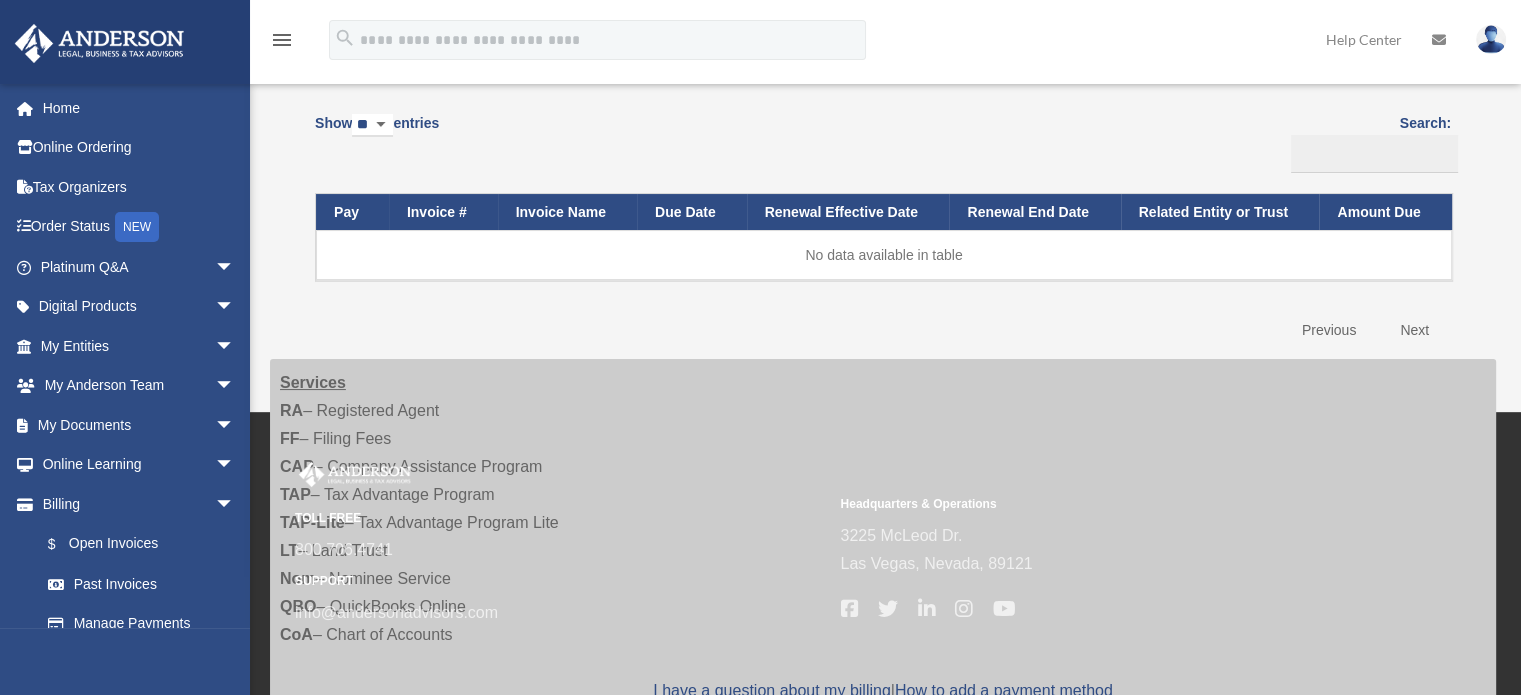 scroll, scrollTop: 0, scrollLeft: 0, axis: both 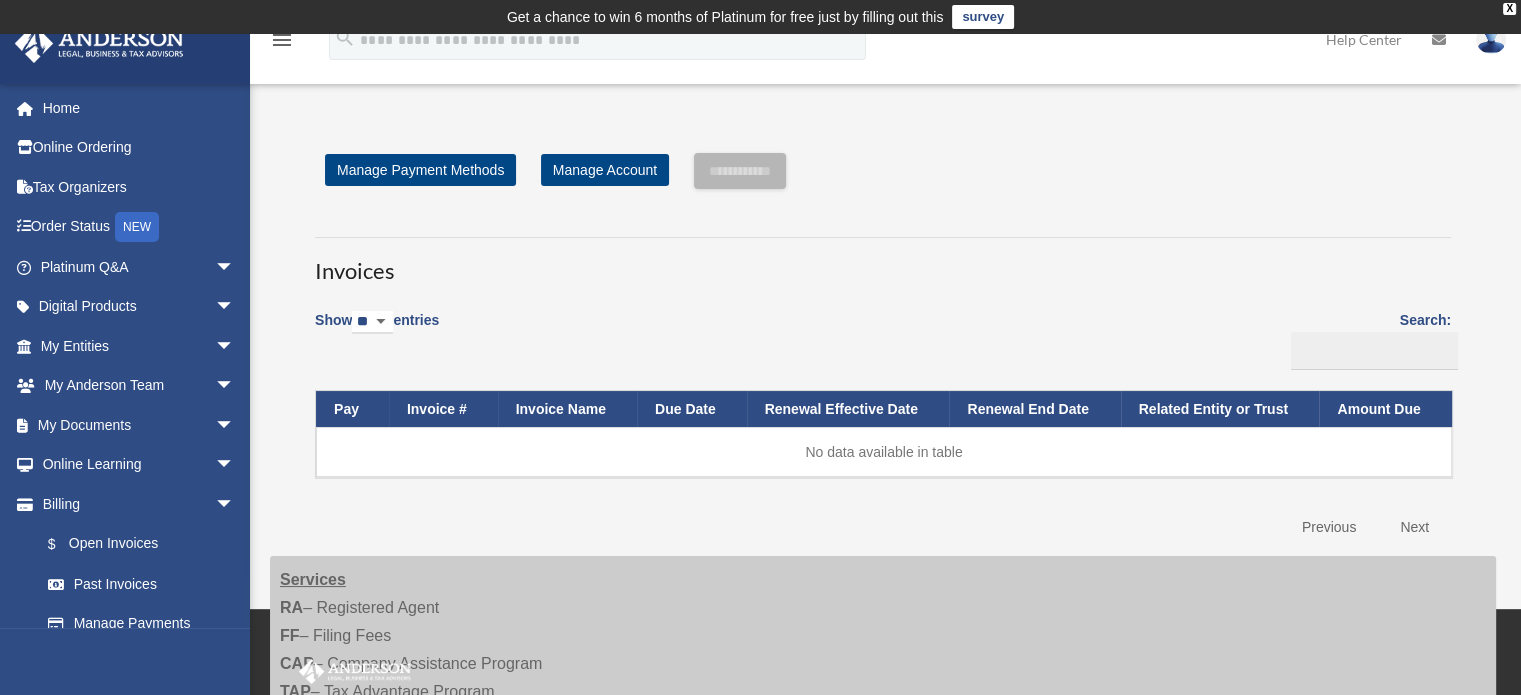 click at bounding box center (1491, 39) 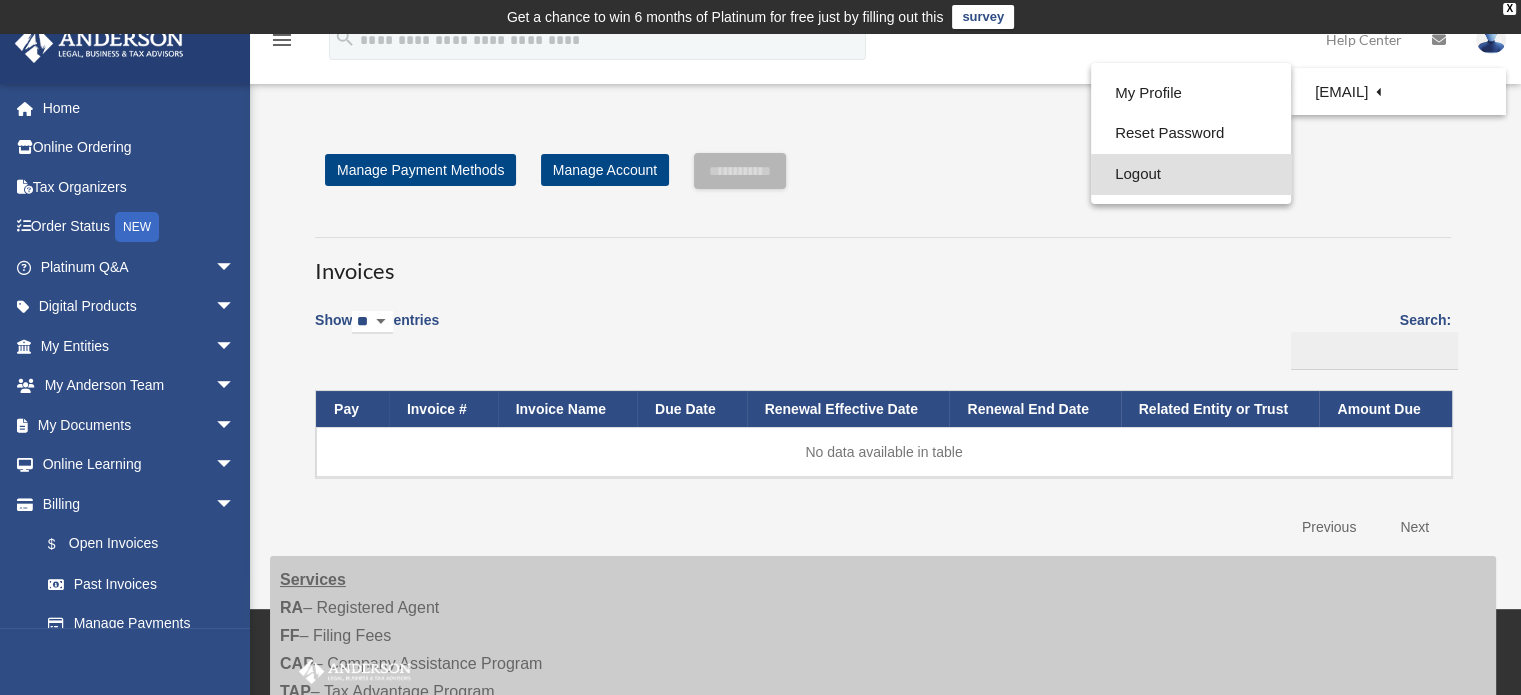 click on "Logout" at bounding box center [1191, 174] 